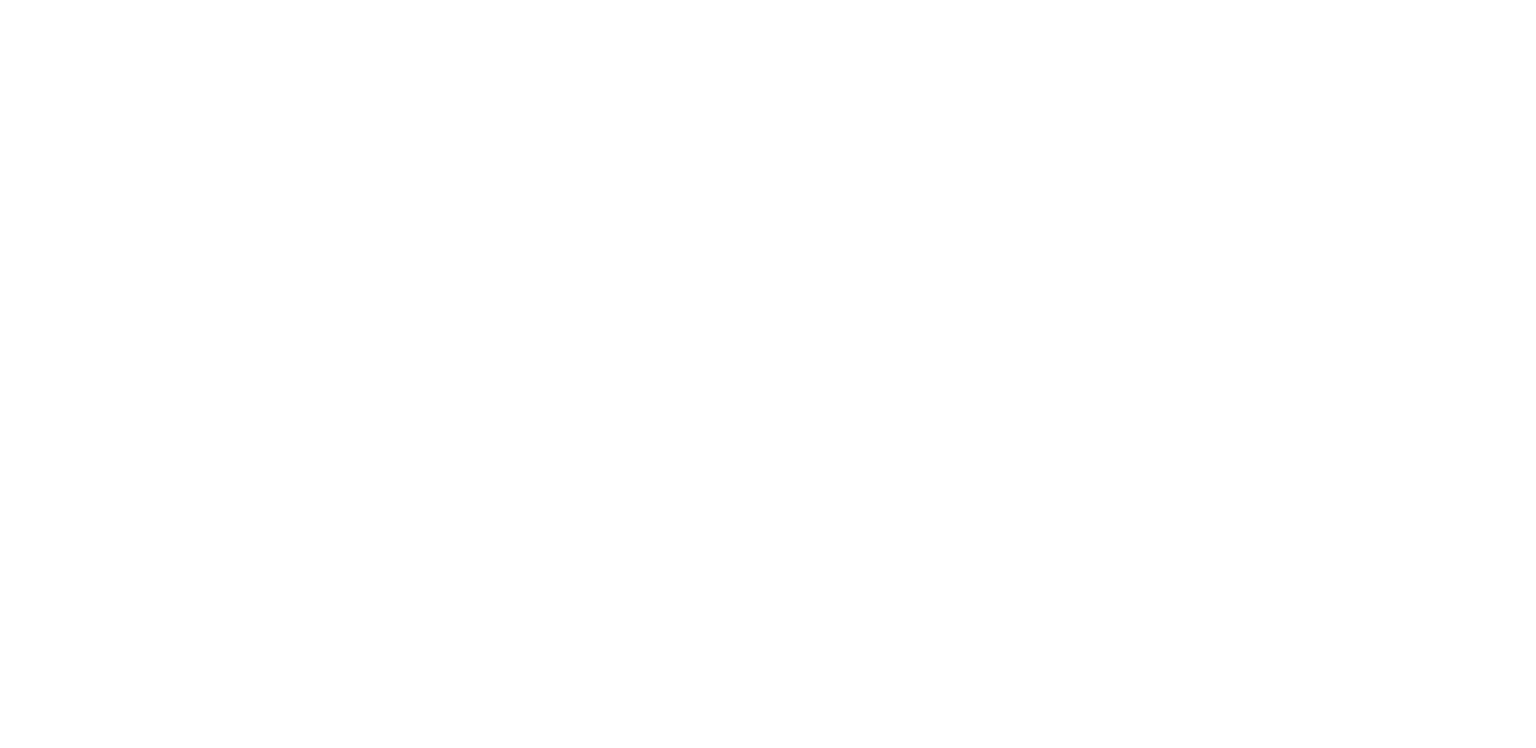scroll, scrollTop: 0, scrollLeft: 0, axis: both 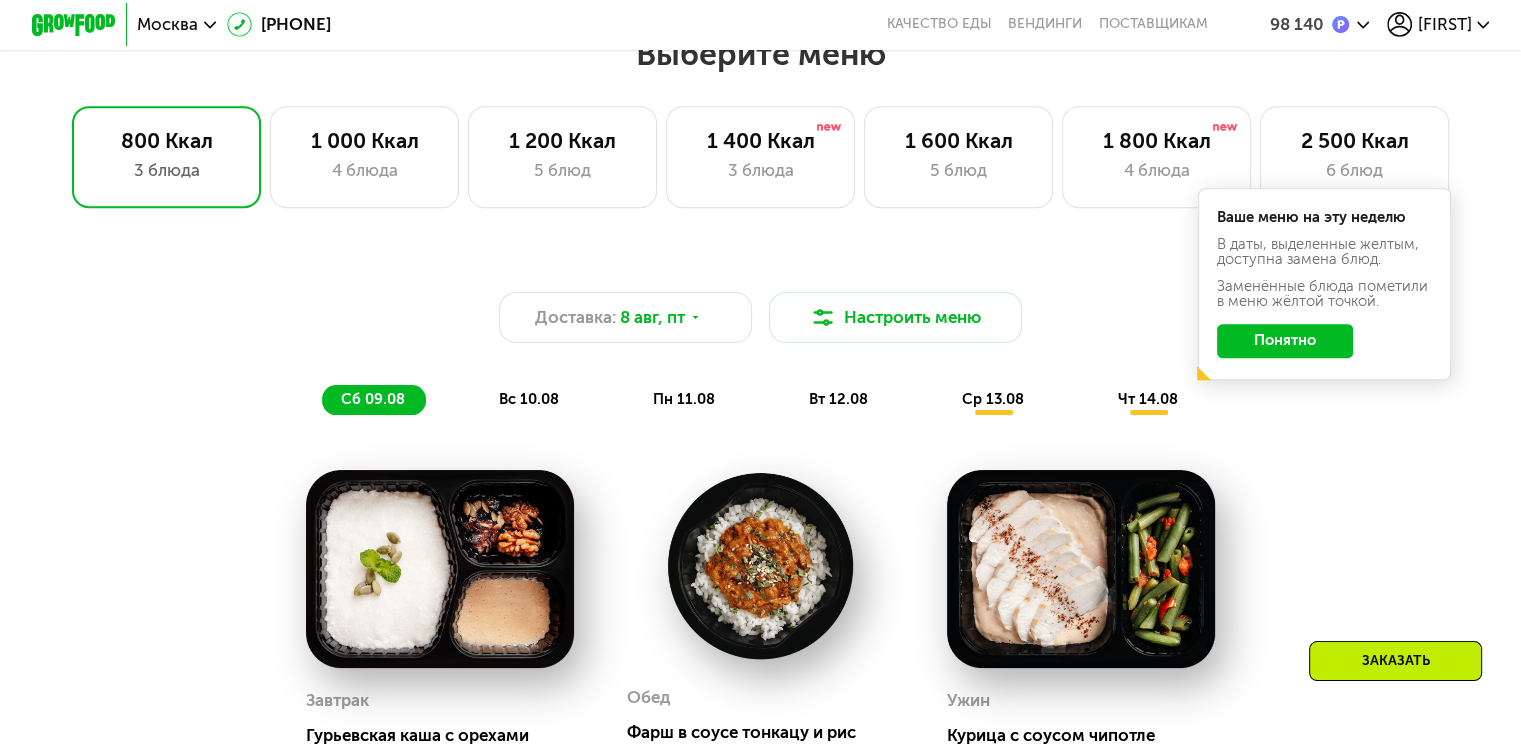 click on "Понятно" 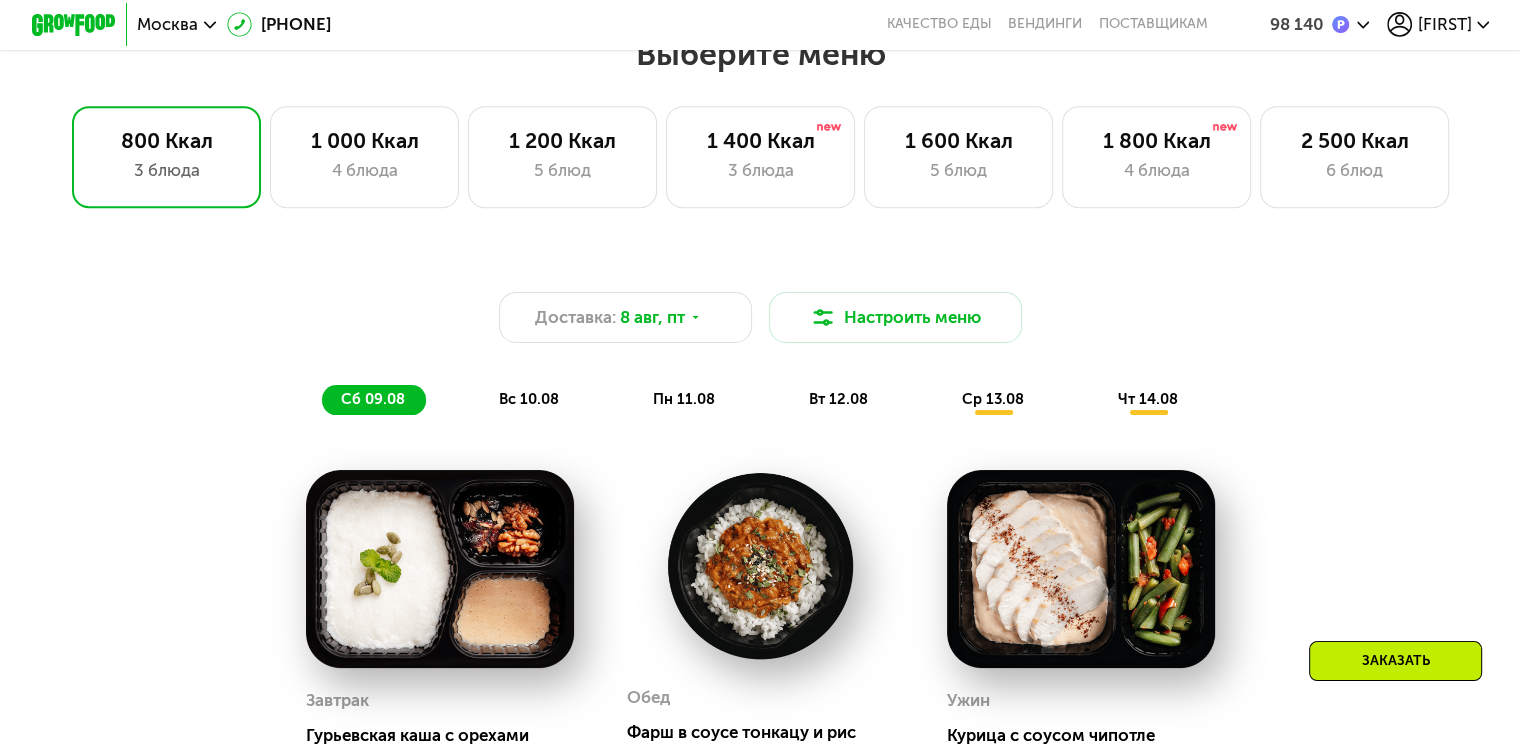 click on "Доставка: 8 авг, пт Настроить меню  сб 09.08 вс 10.08 пн 11.08 вт 12.08 ср 13.08 чт 14.08" at bounding box center [760, 353] 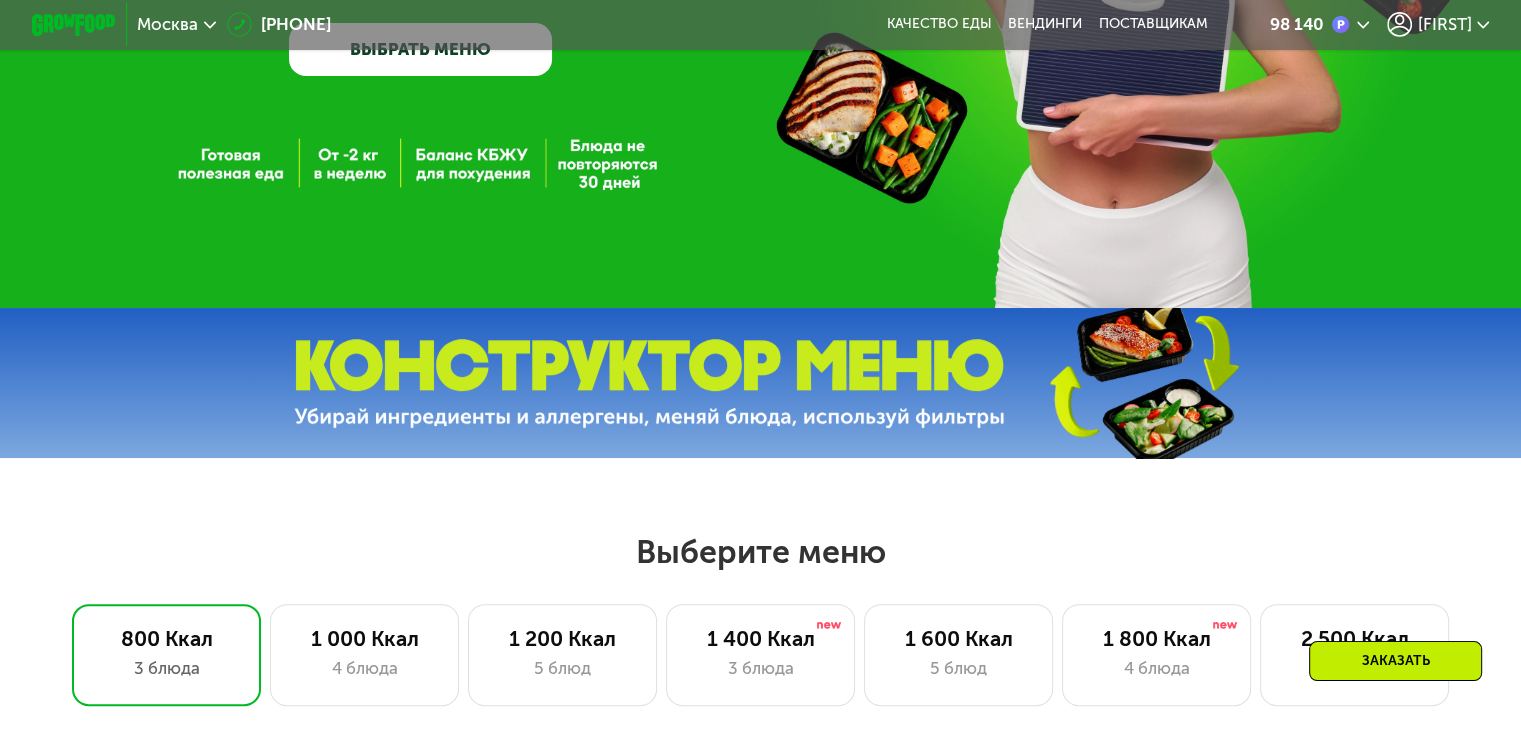 scroll, scrollTop: 428, scrollLeft: 0, axis: vertical 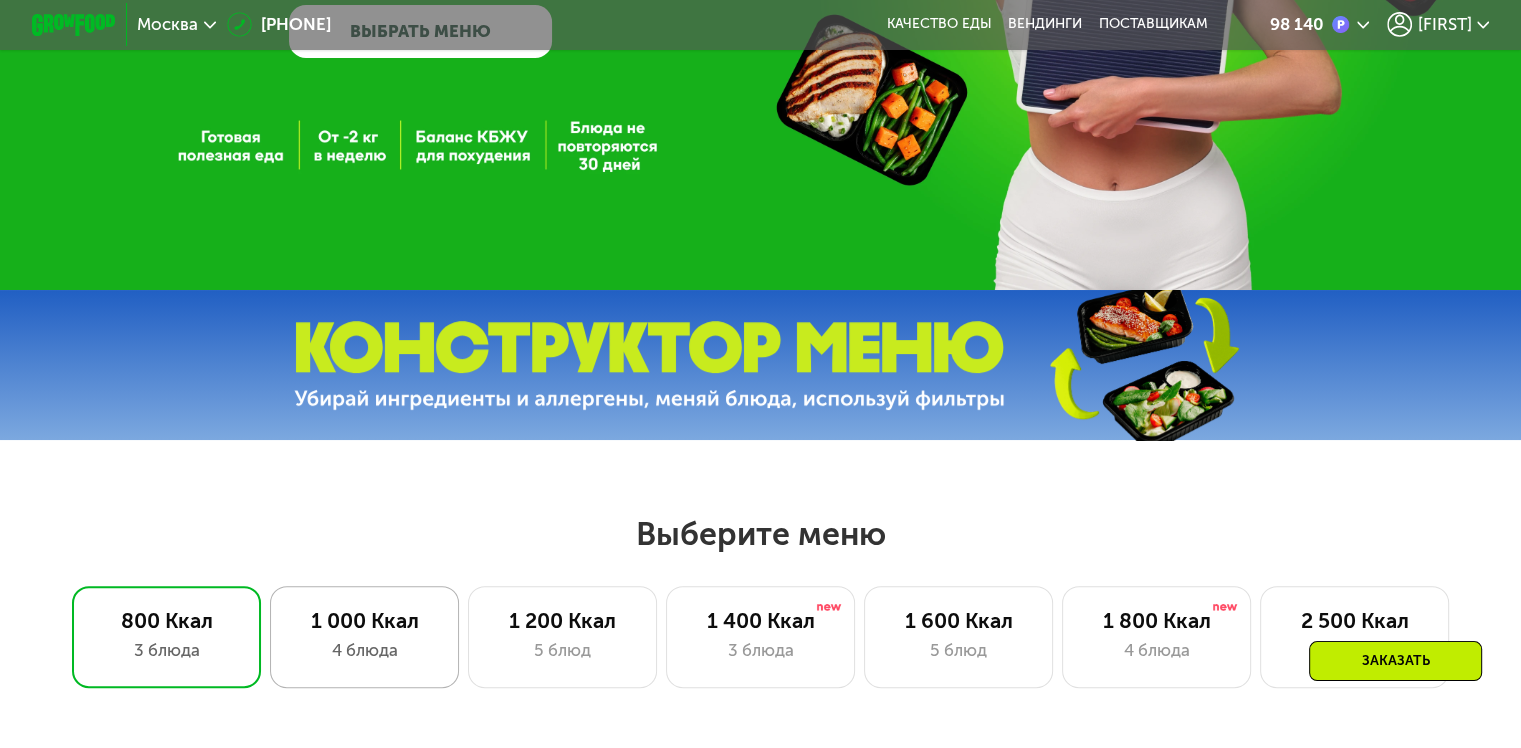 click on "4 блюда" at bounding box center (364, 650) 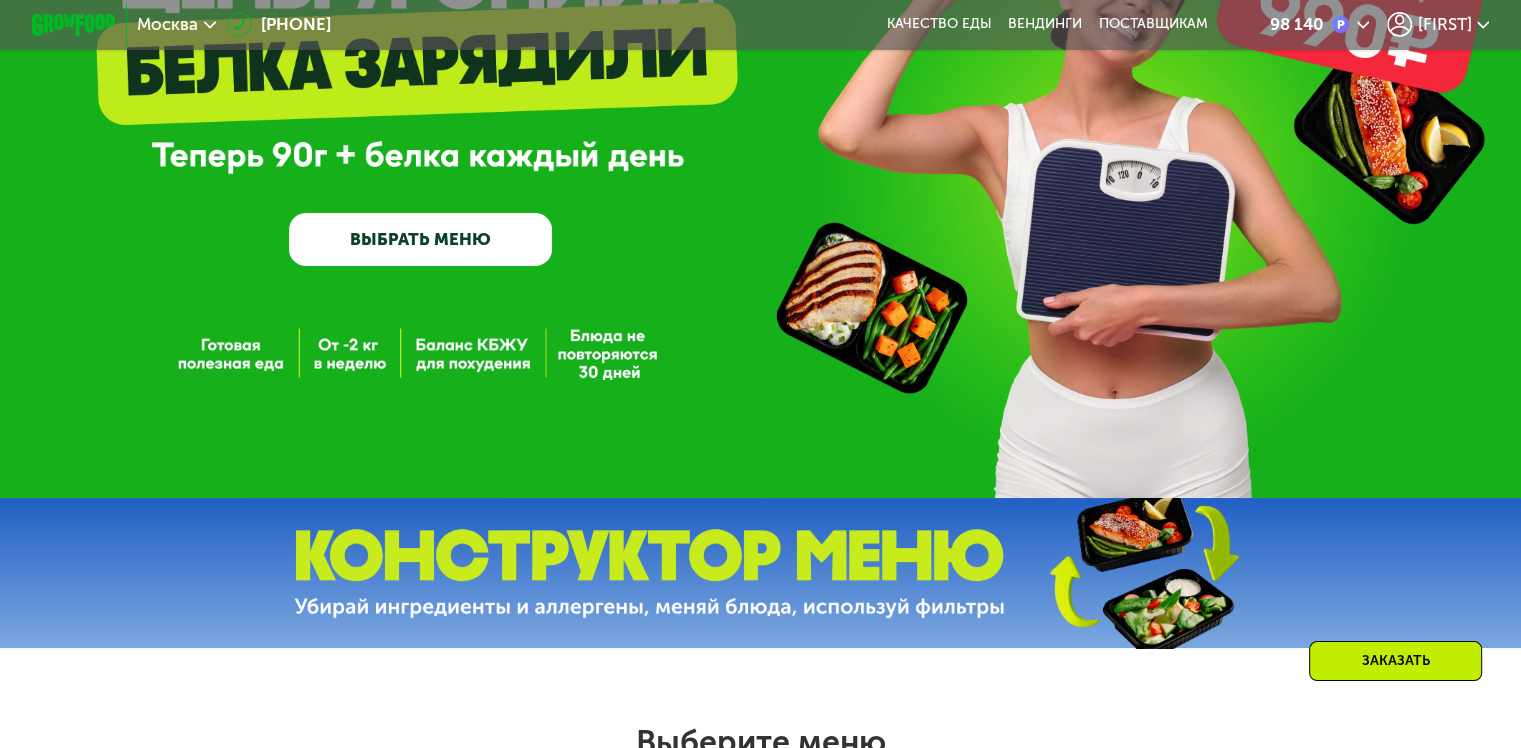 scroll, scrollTop: 228, scrollLeft: 0, axis: vertical 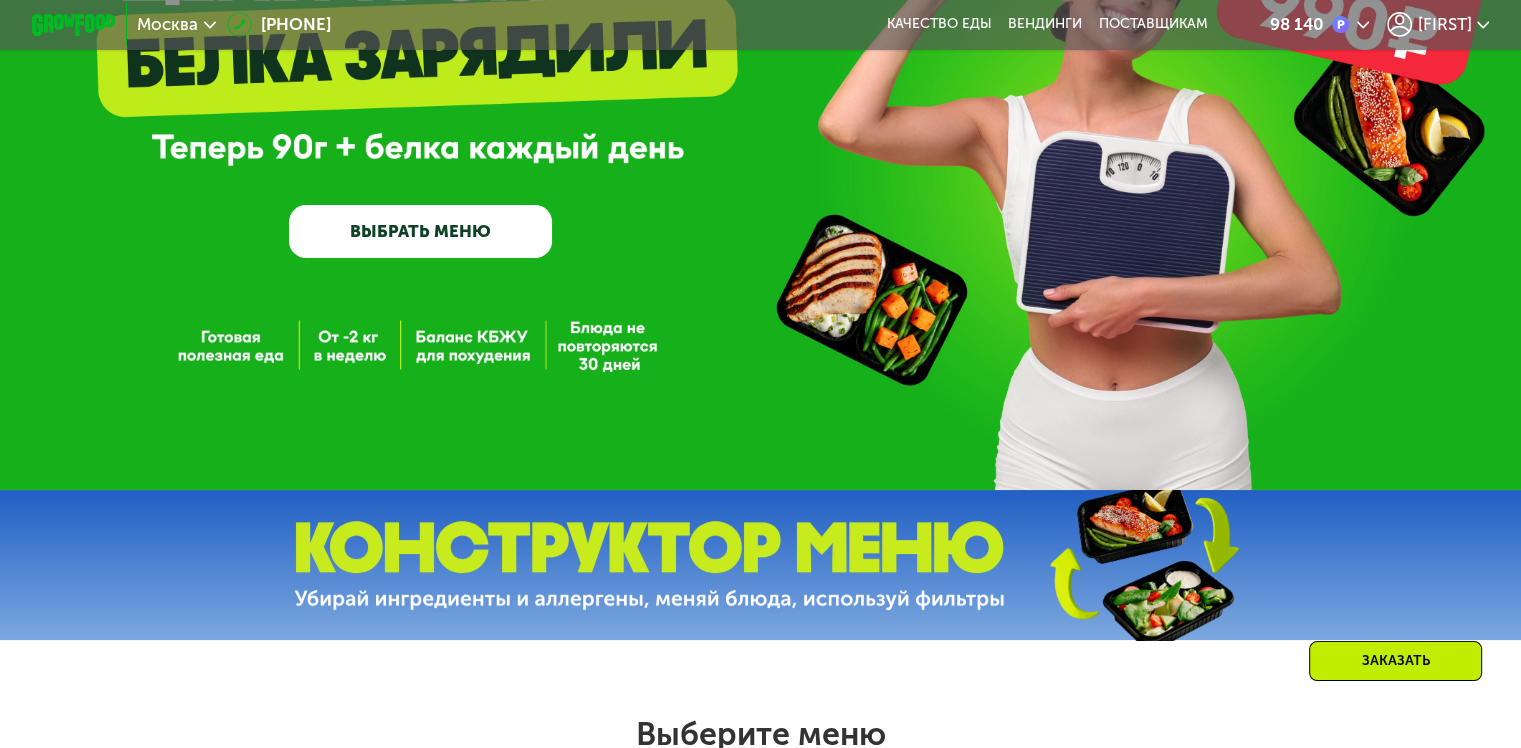 drag, startPoint x: 196, startPoint y: 339, endPoint x: 280, endPoint y: 356, distance: 85.70297 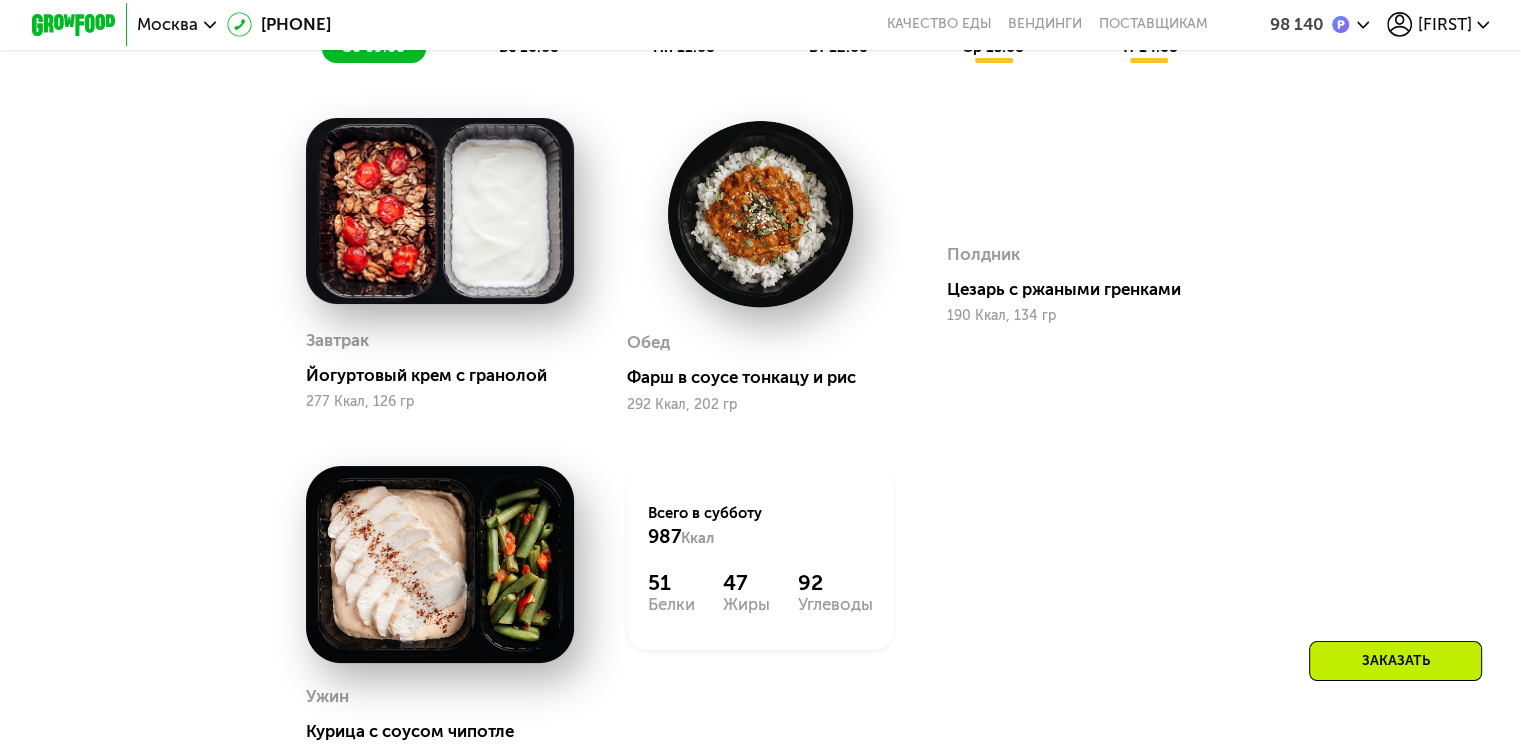 scroll, scrollTop: 1260, scrollLeft: 0, axis: vertical 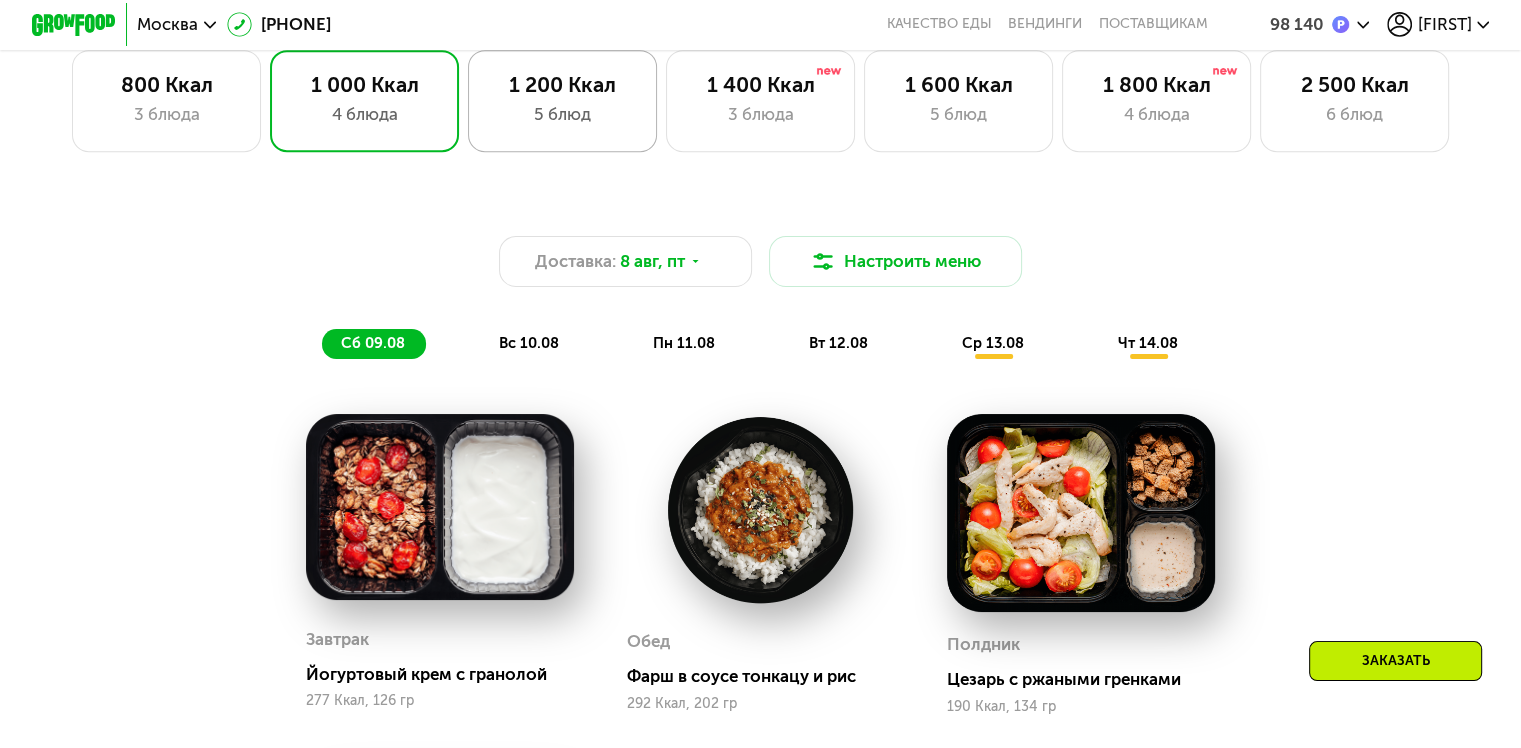 click on "1 200 Ккал" at bounding box center [562, 84] 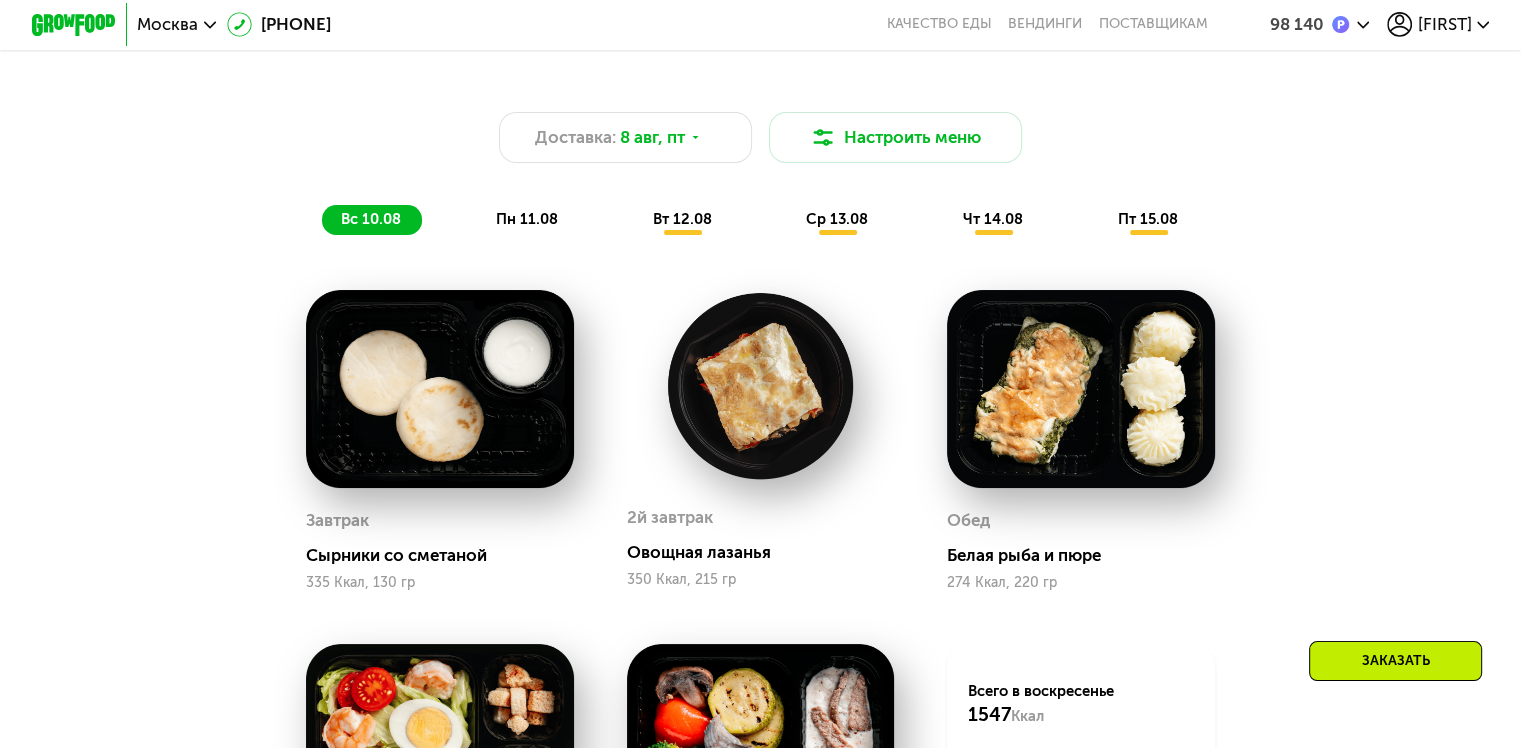 scroll, scrollTop: 1082, scrollLeft: 0, axis: vertical 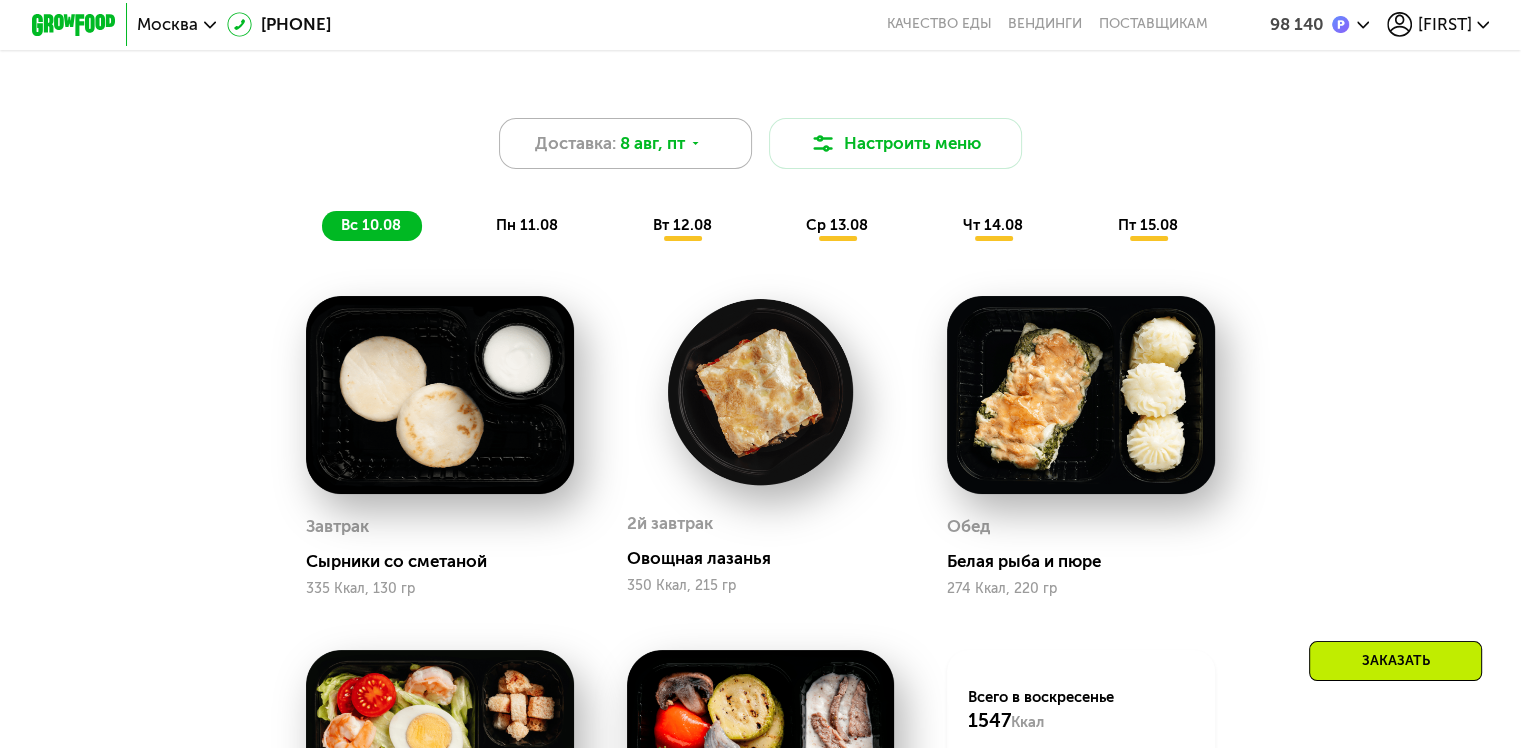 click 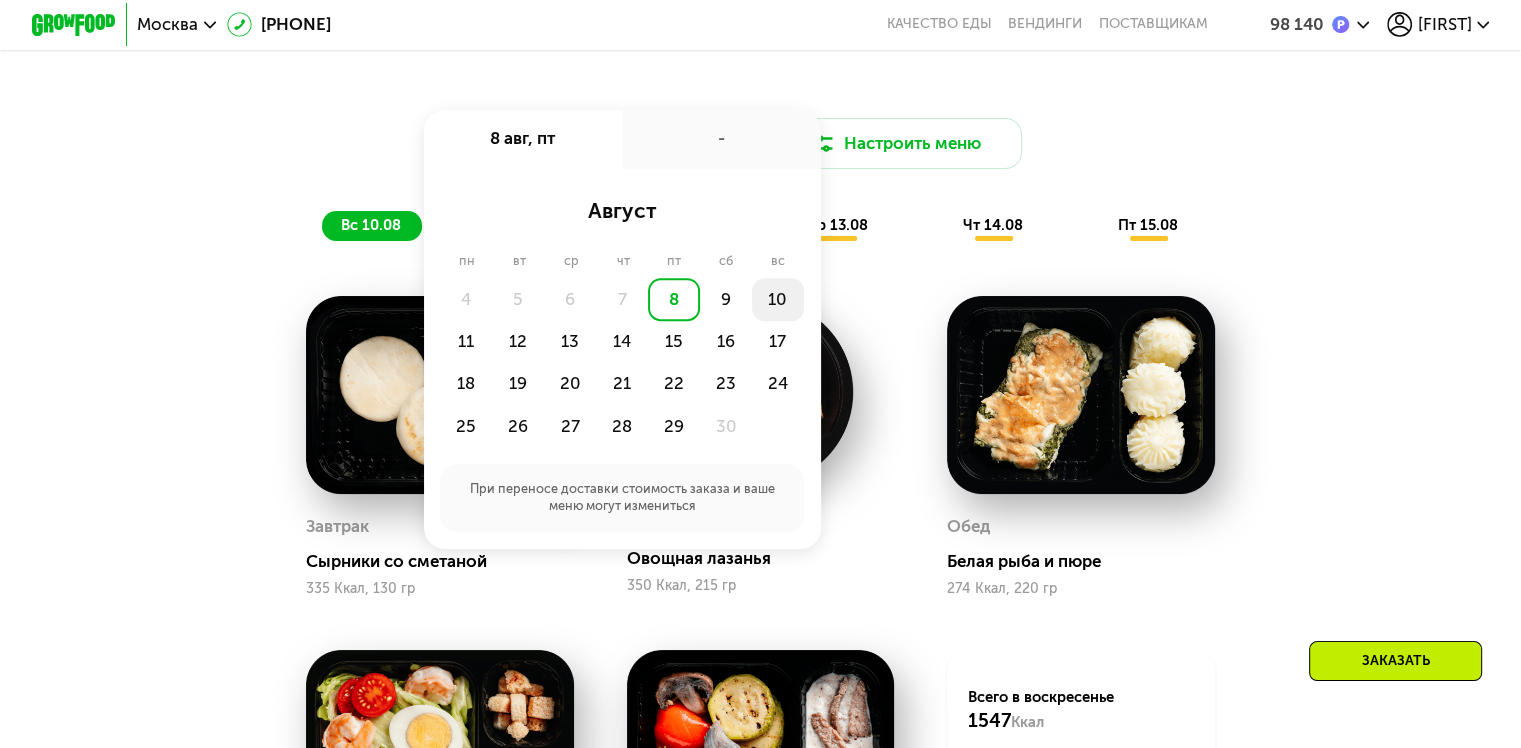 click on "10" 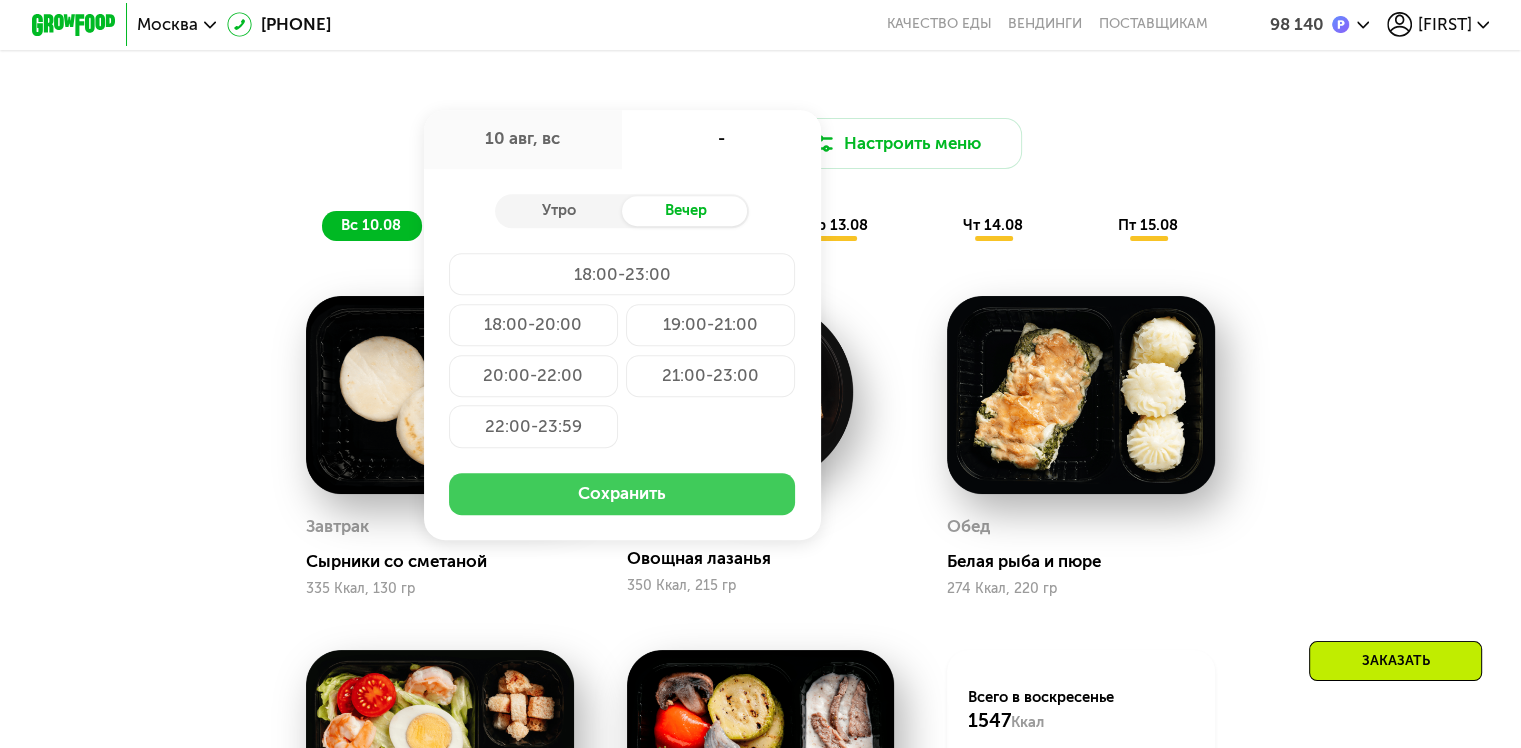 click on "Сохранить" at bounding box center [622, 494] 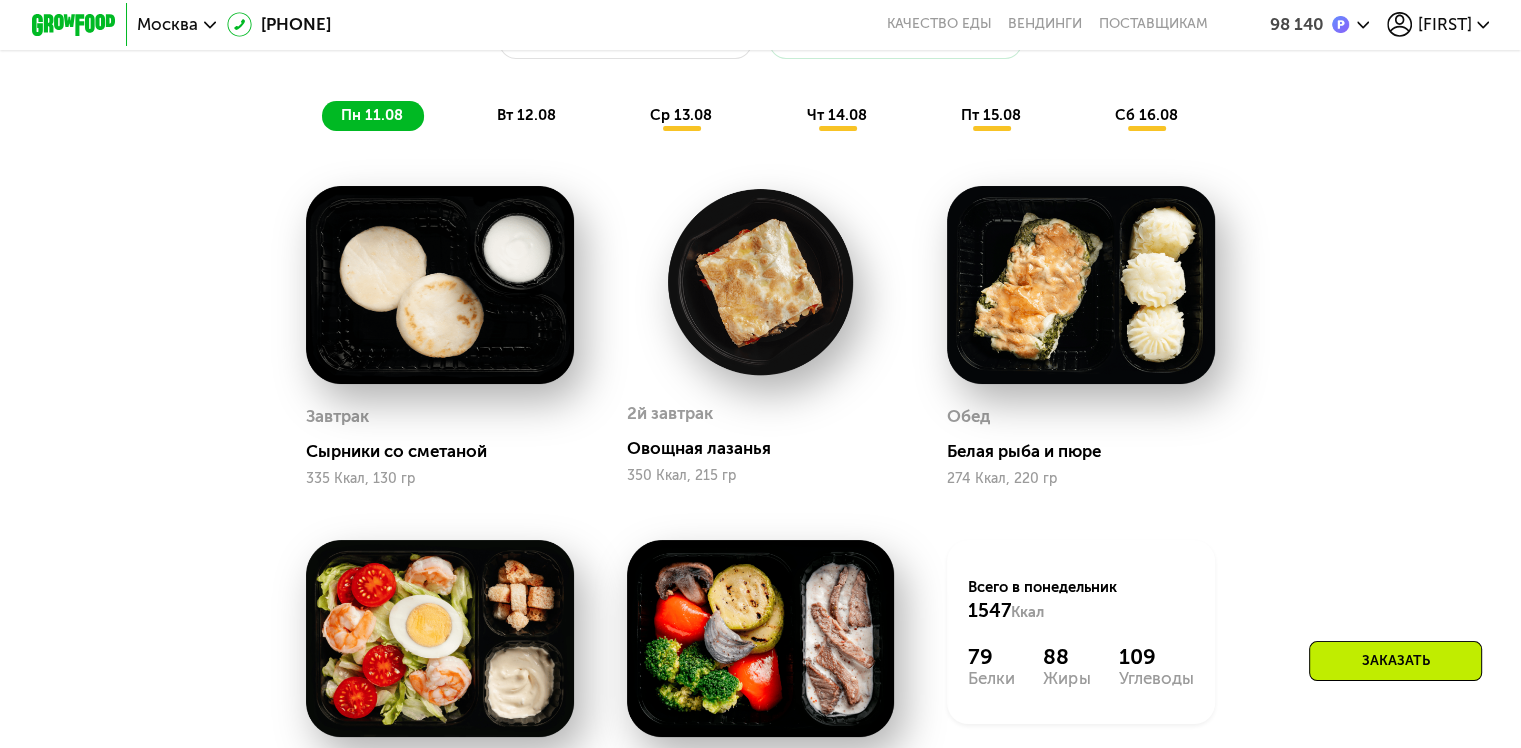 scroll, scrollTop: 1150, scrollLeft: 0, axis: vertical 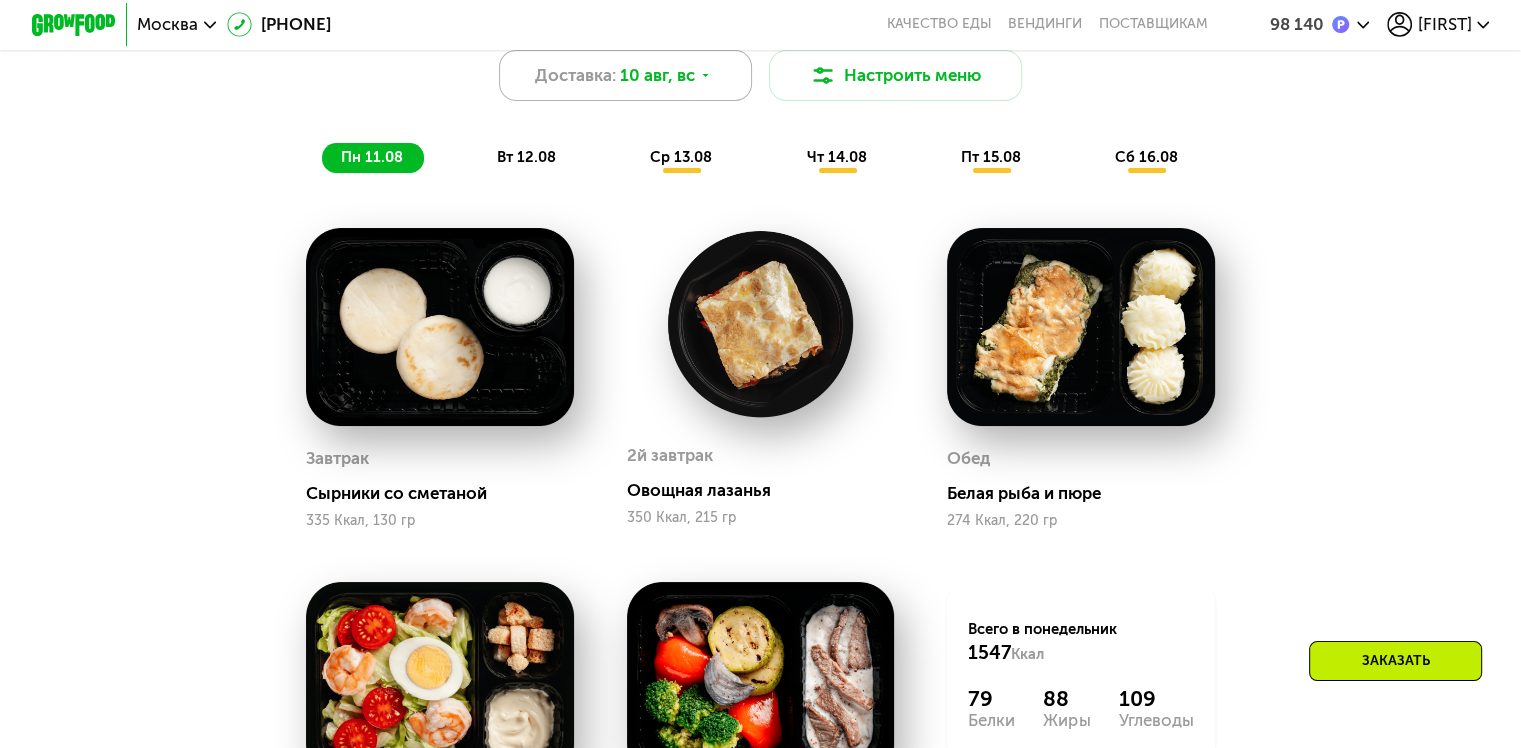 click on "10 авг, вс" at bounding box center [657, 75] 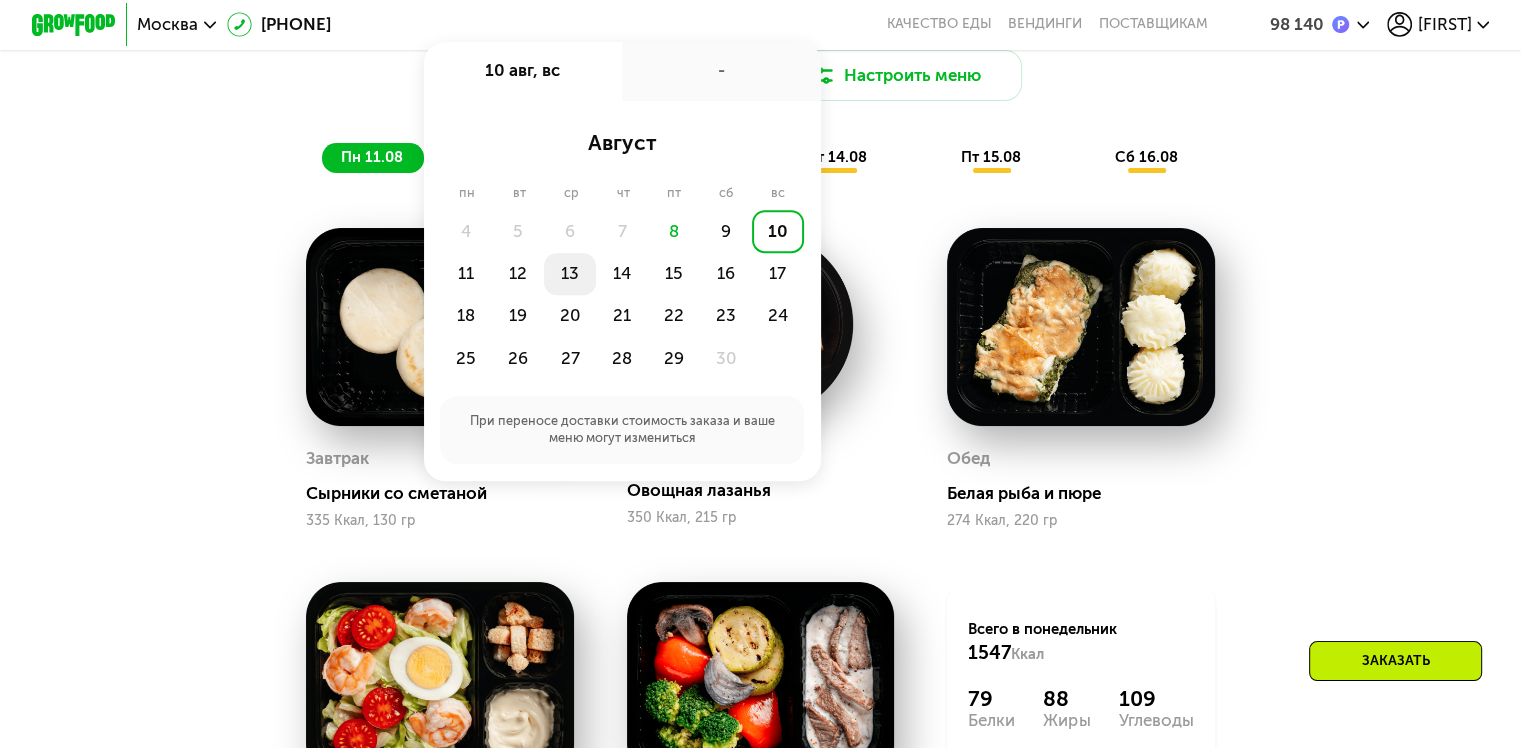 click on "13" 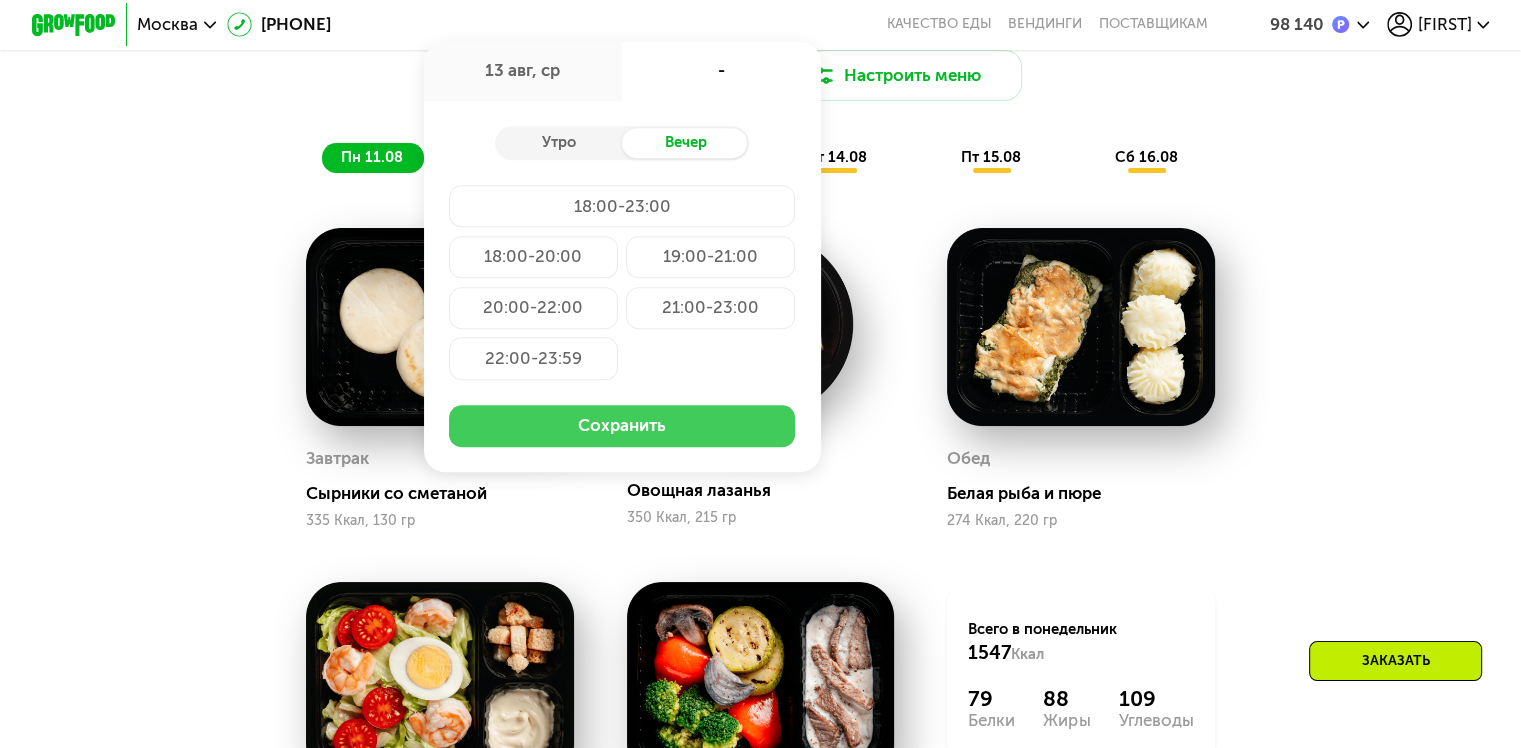 click on "Сохранить" at bounding box center (622, 426) 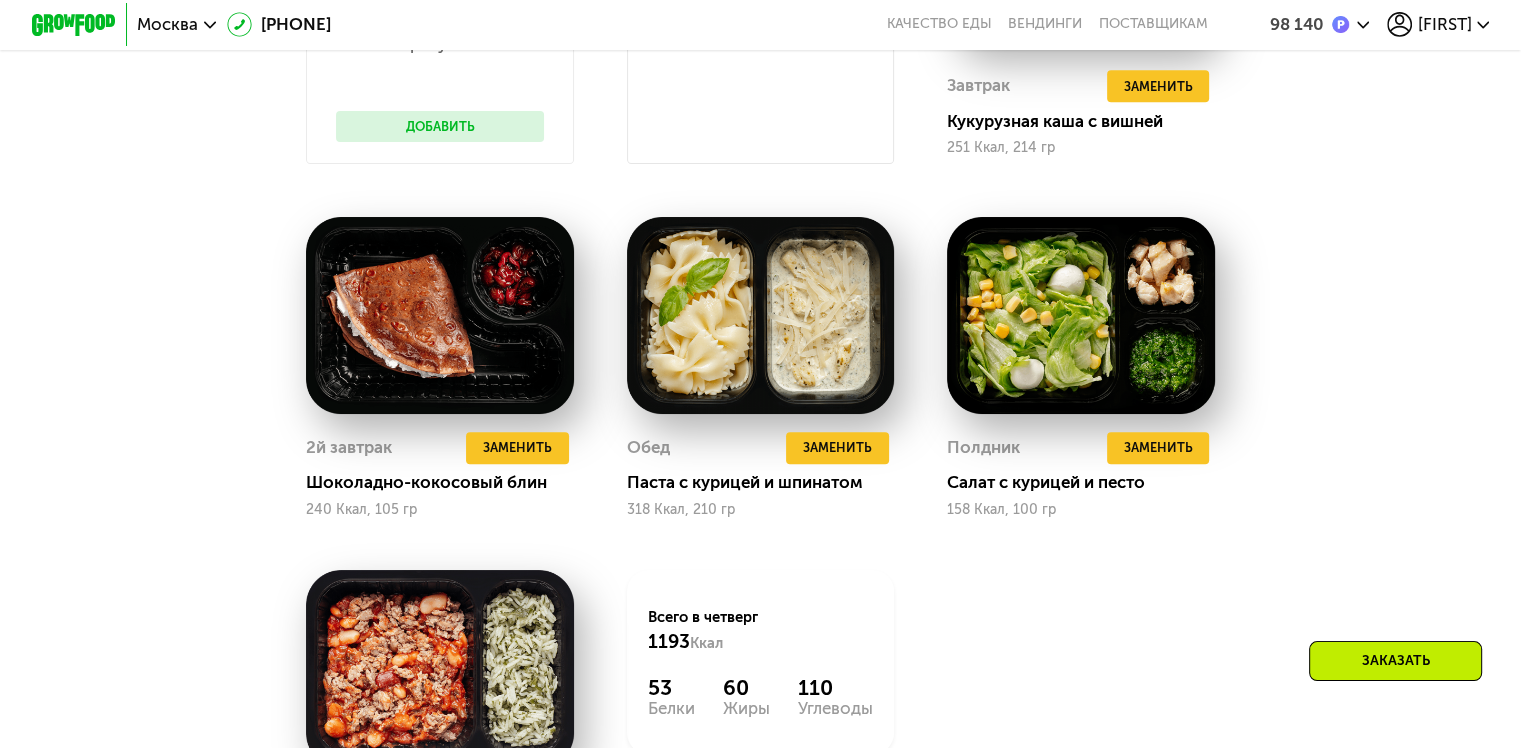 scroll, scrollTop: 1518, scrollLeft: 0, axis: vertical 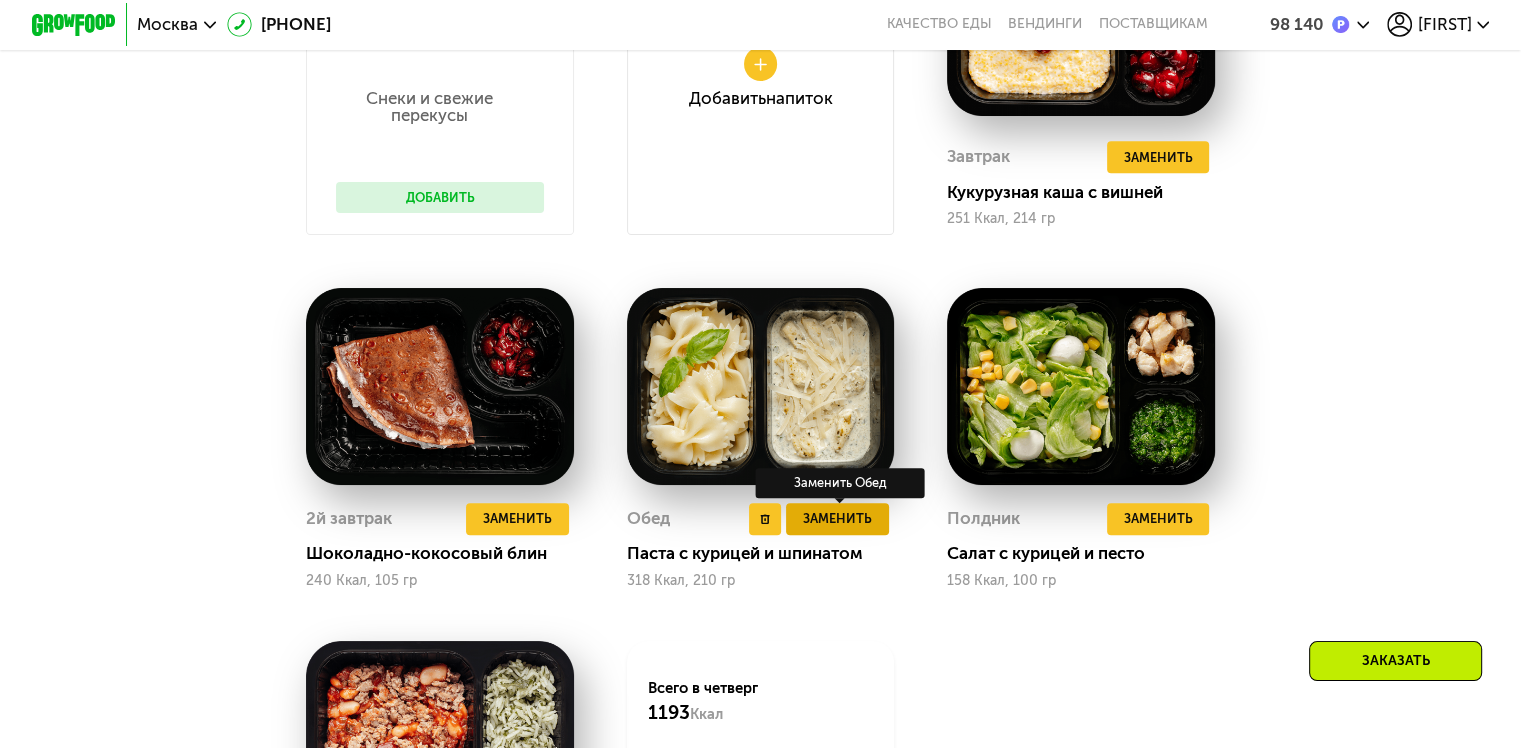 click on "Заменить" at bounding box center [837, 518] 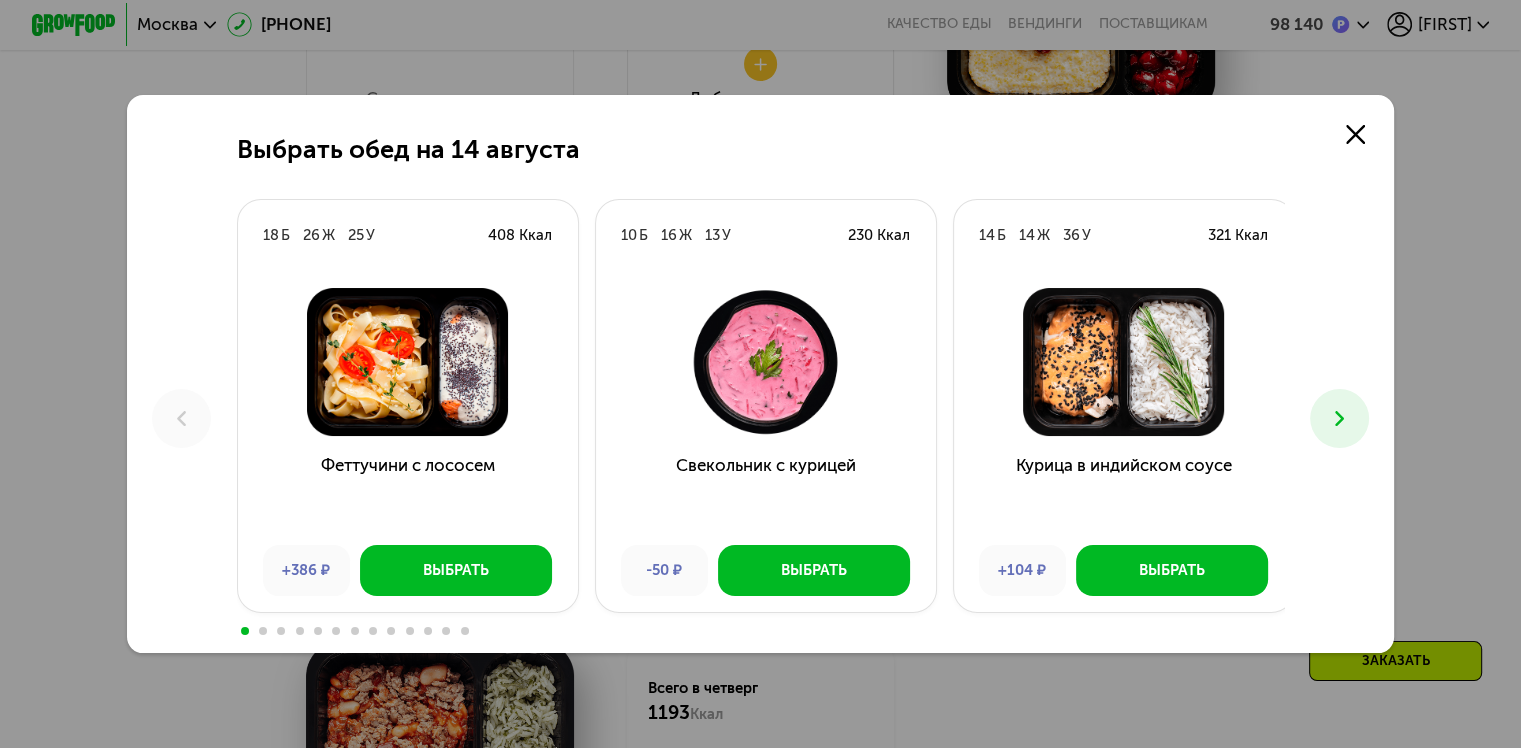 click 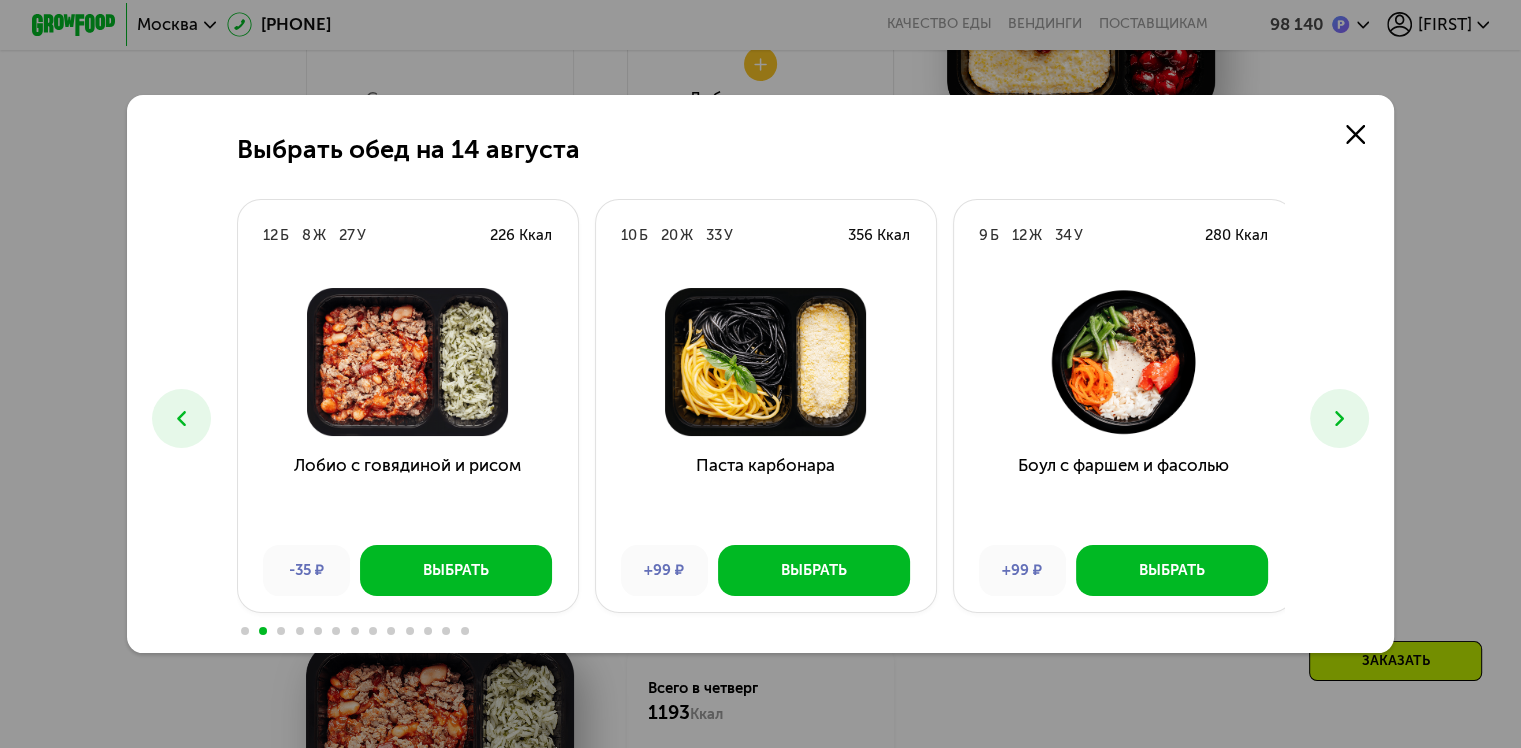 click 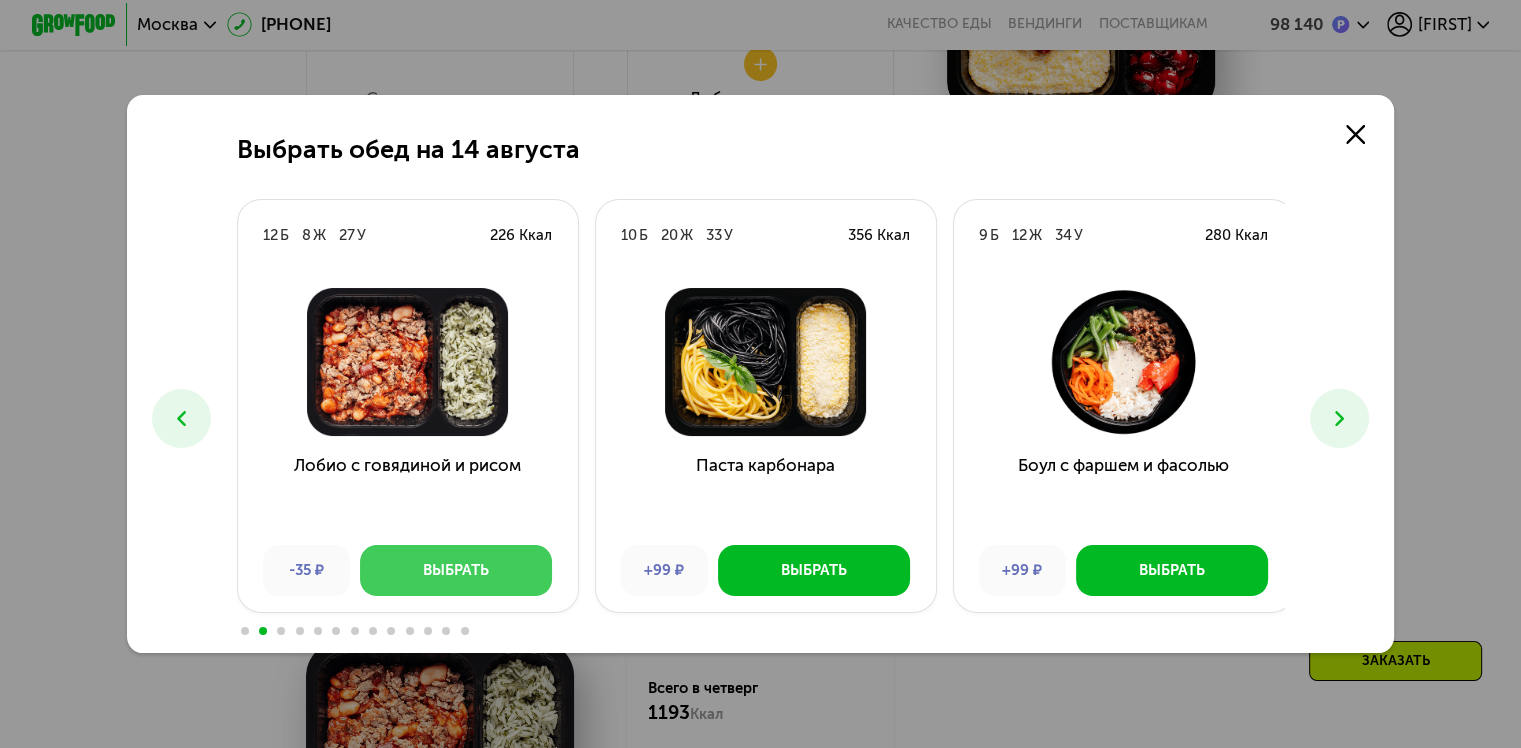 click on "Выбрать" at bounding box center (456, 570) 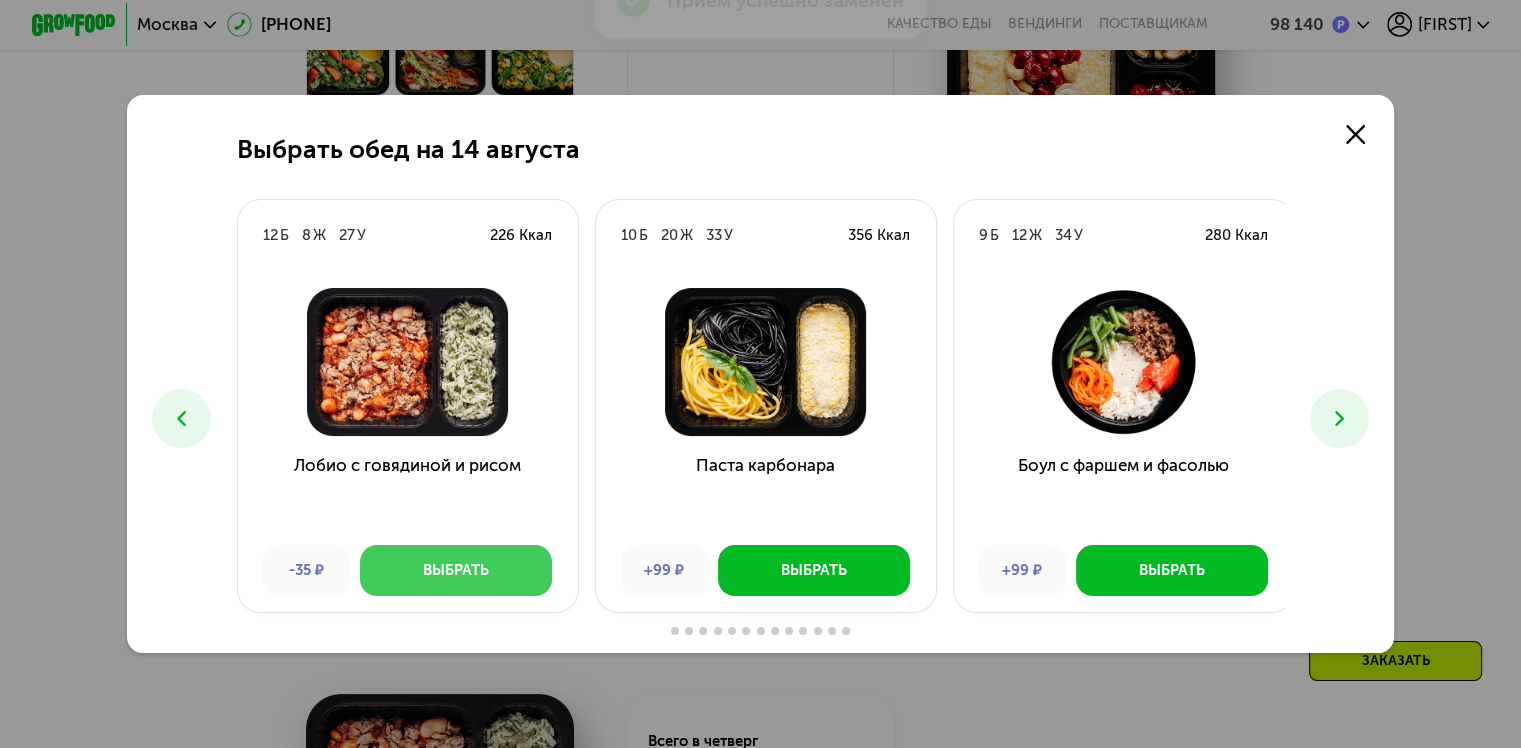 scroll, scrollTop: 1513, scrollLeft: 0, axis: vertical 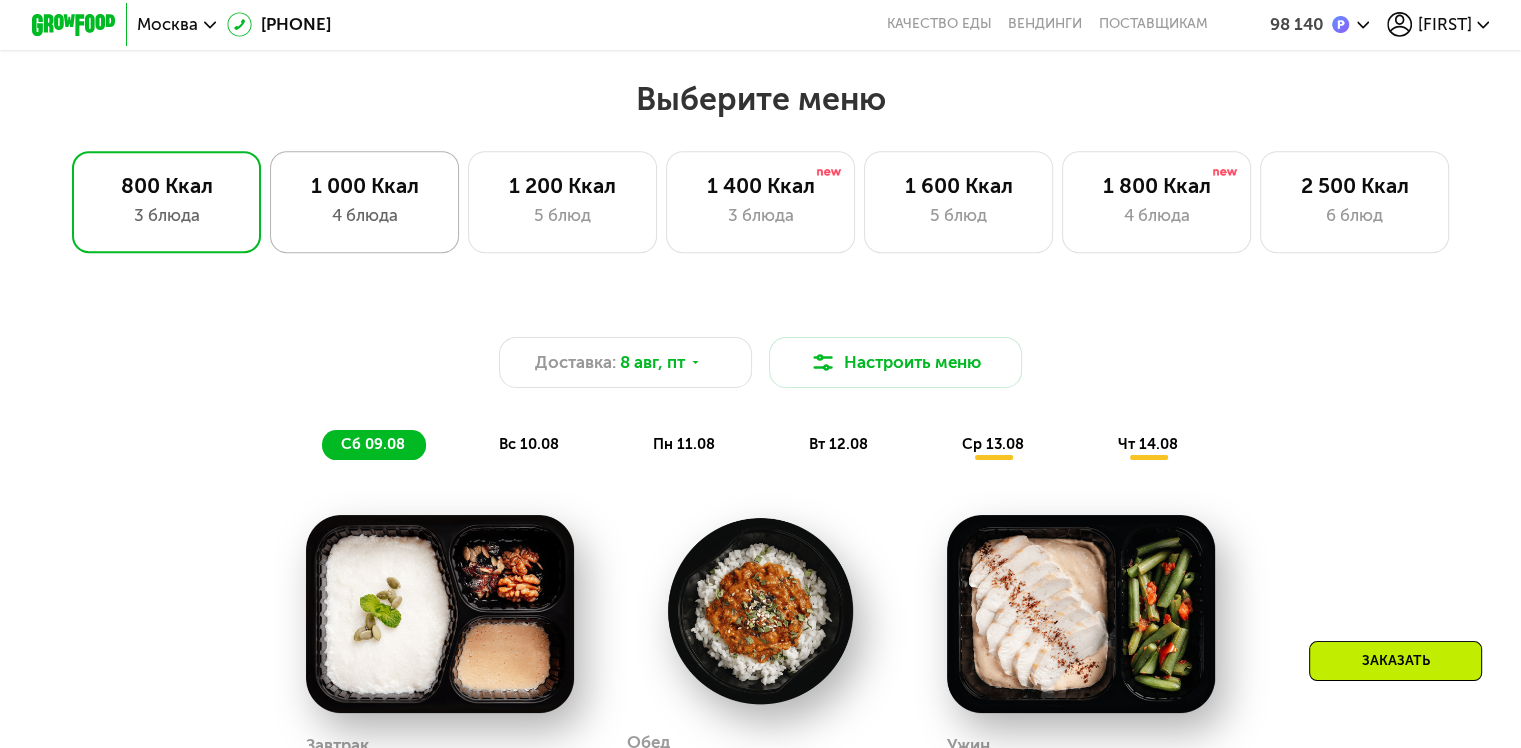click on "4 блюда" at bounding box center (364, 215) 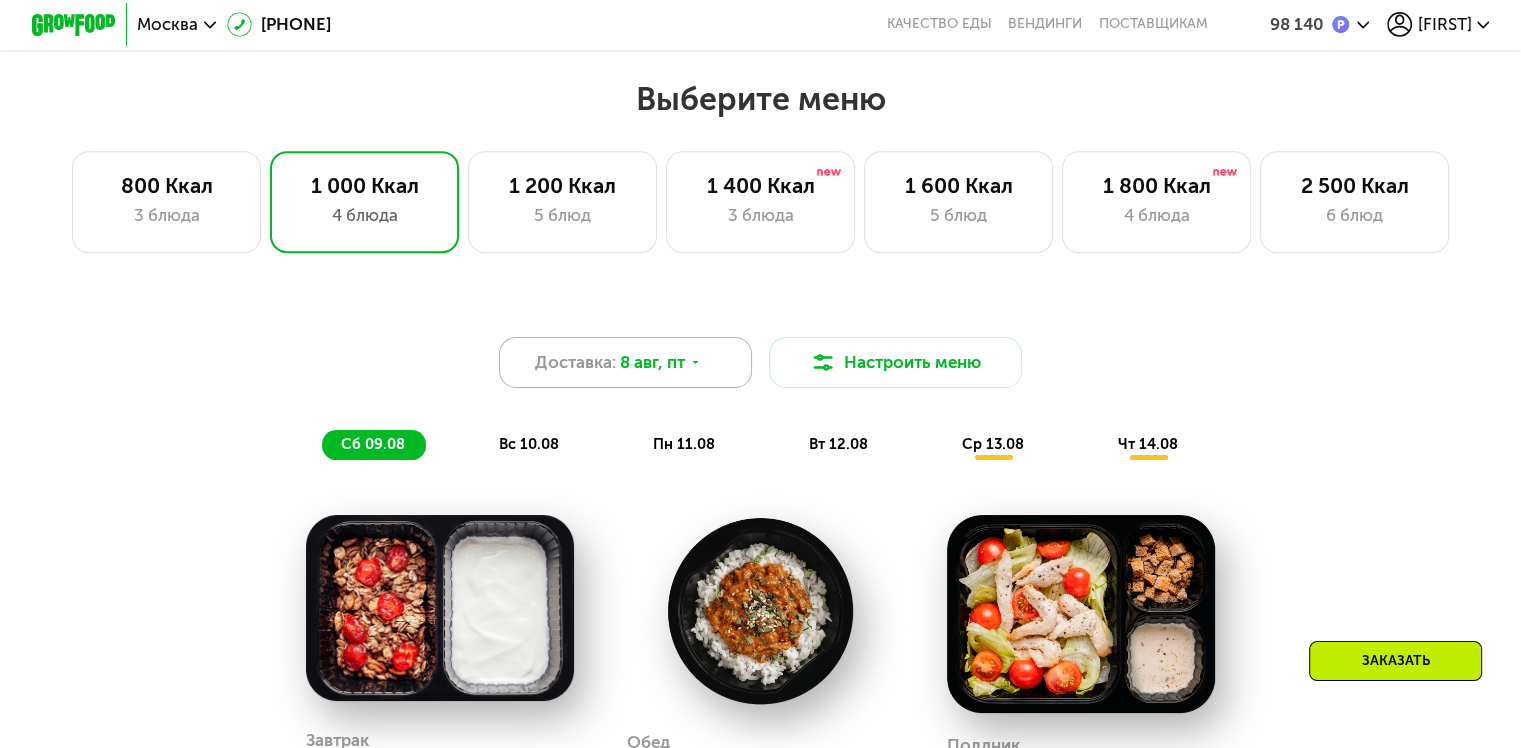 click on "Доставка: 8 авг, пт" at bounding box center [626, 362] 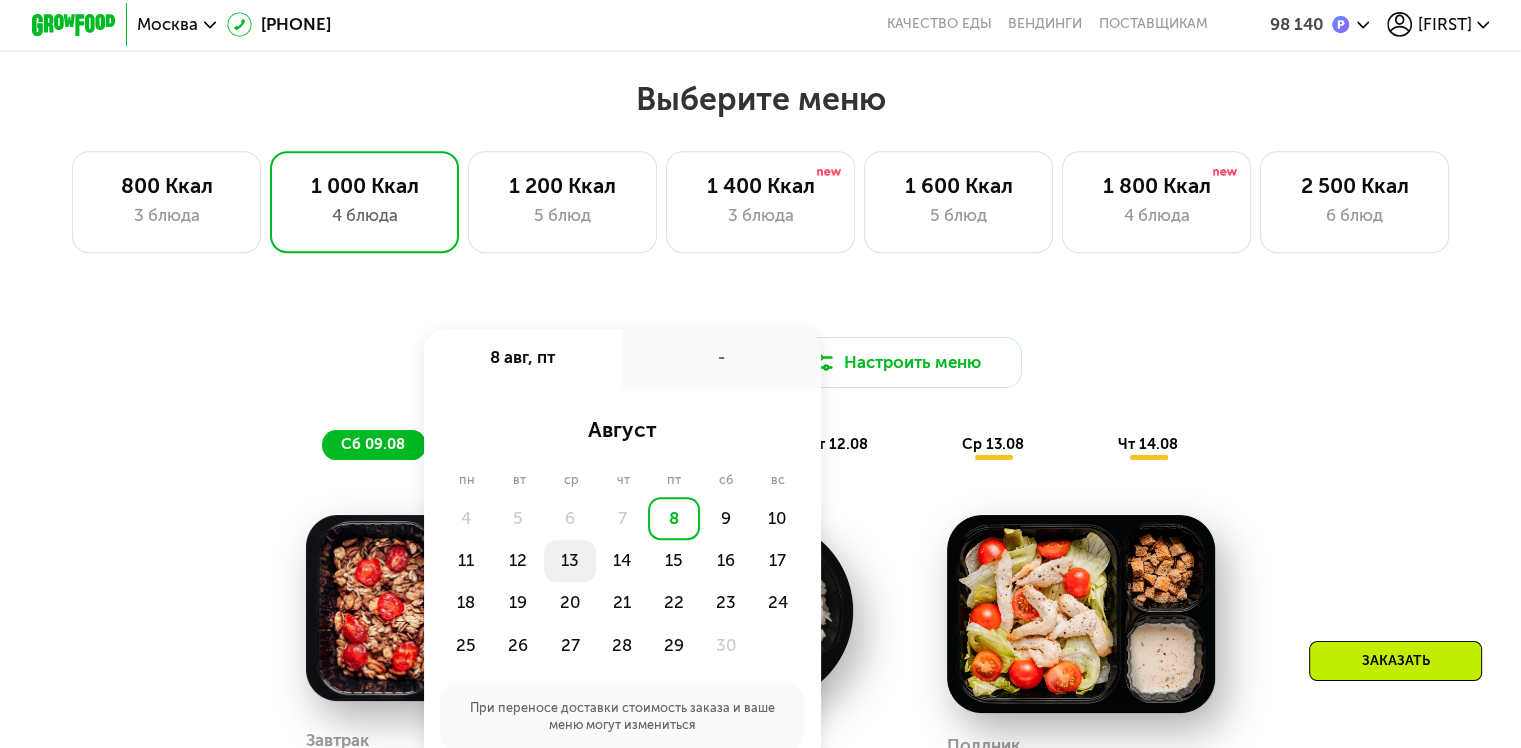 click on "13" 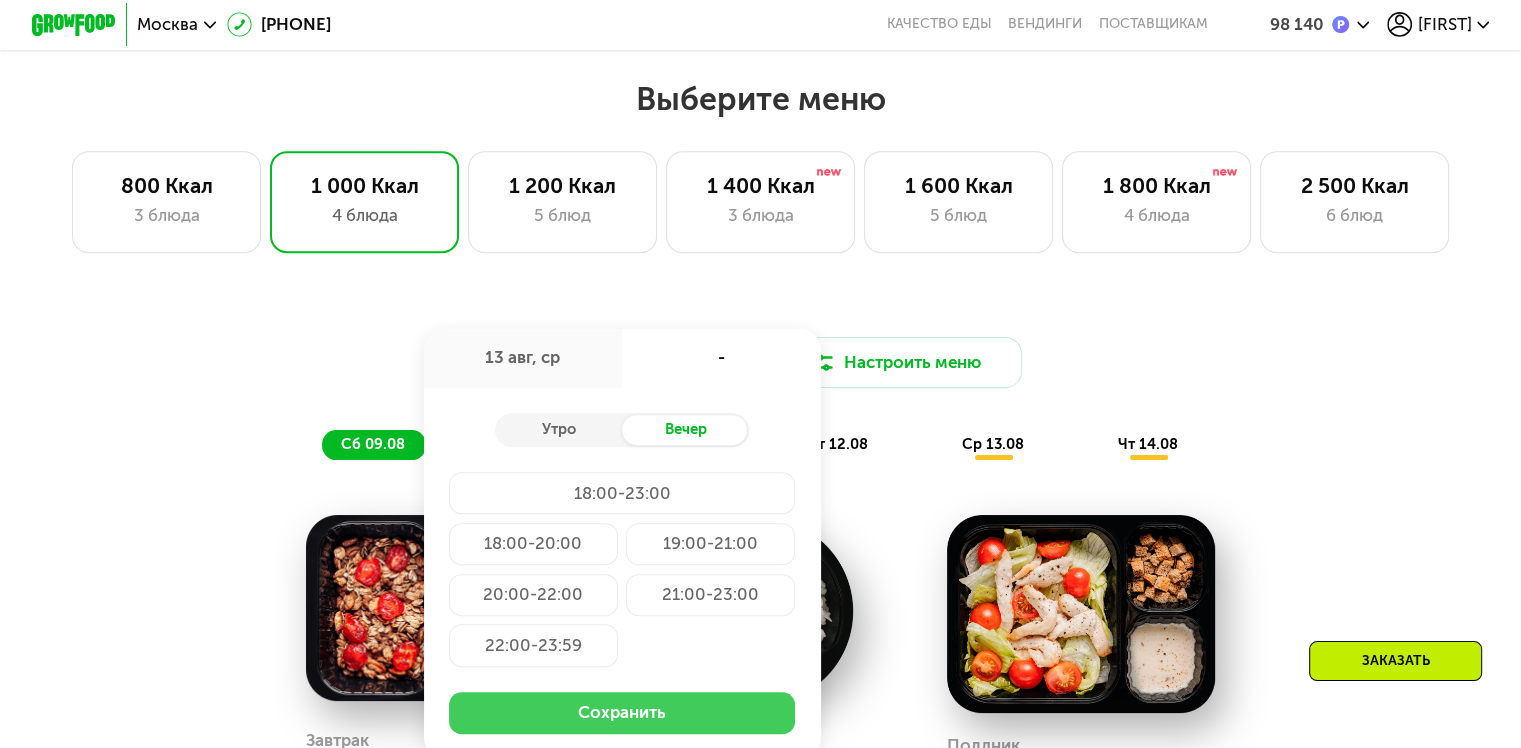 click on "Сохранить" at bounding box center [622, 713] 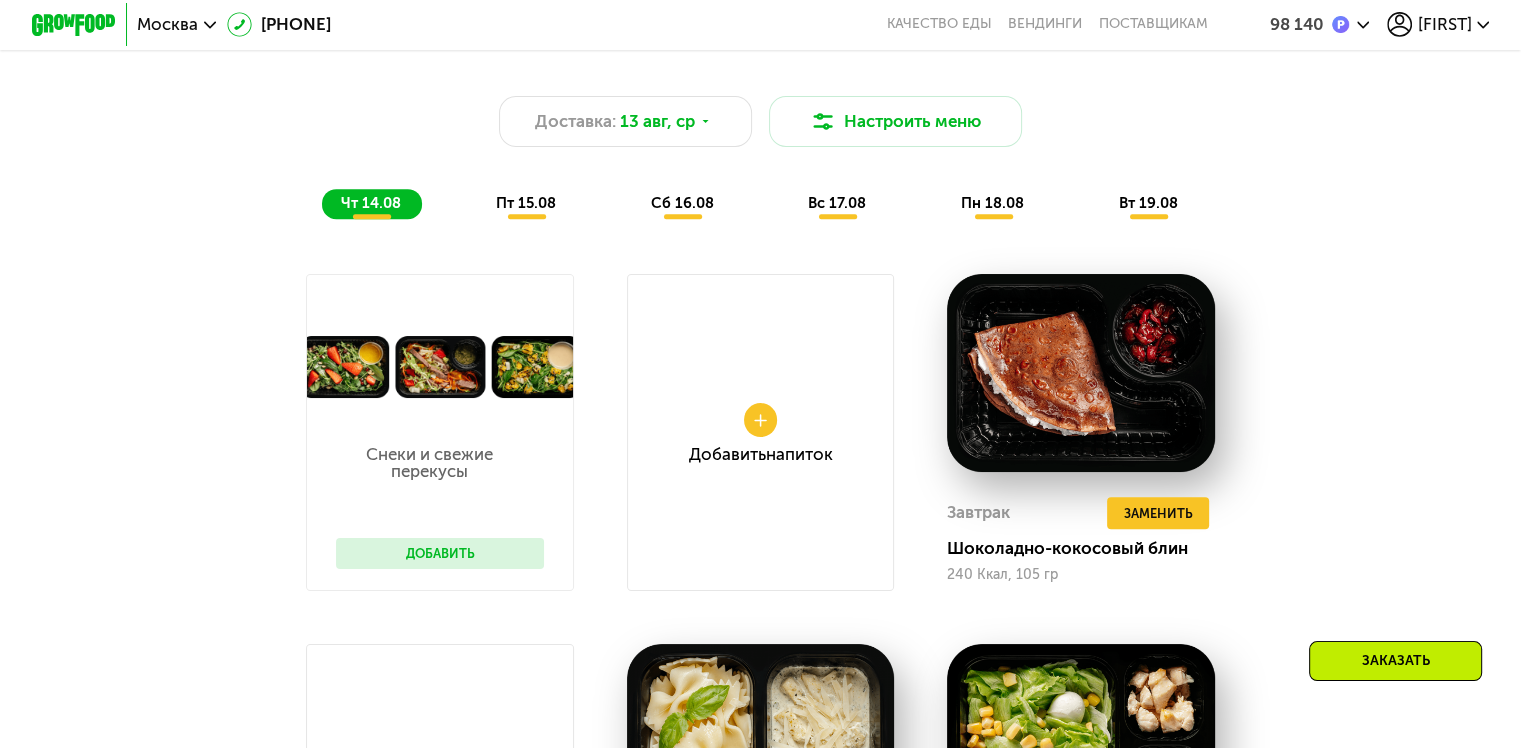 scroll, scrollTop: 1099, scrollLeft: 0, axis: vertical 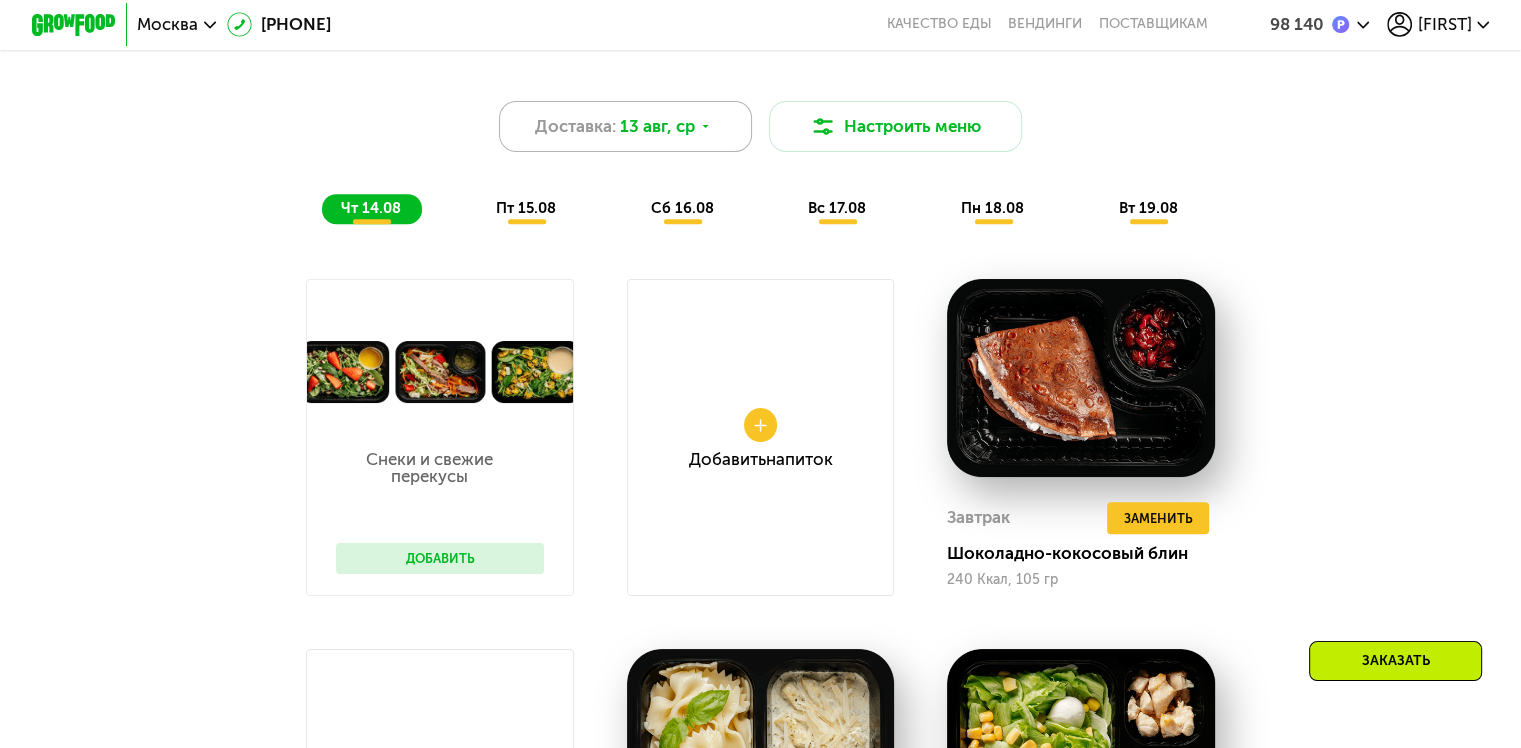 click on "Доставка: [DATE], [DAY]" at bounding box center (626, 126) 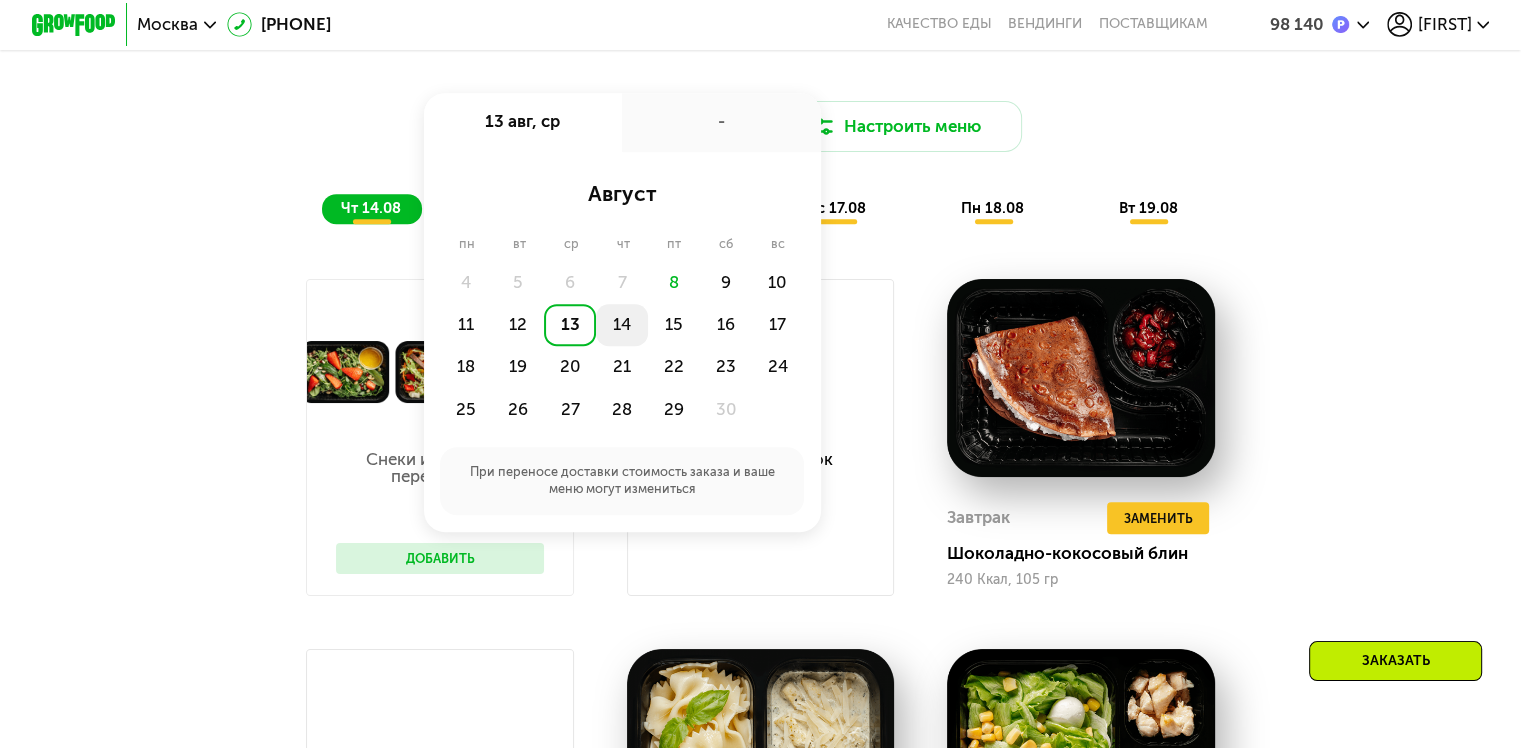 click on "14" 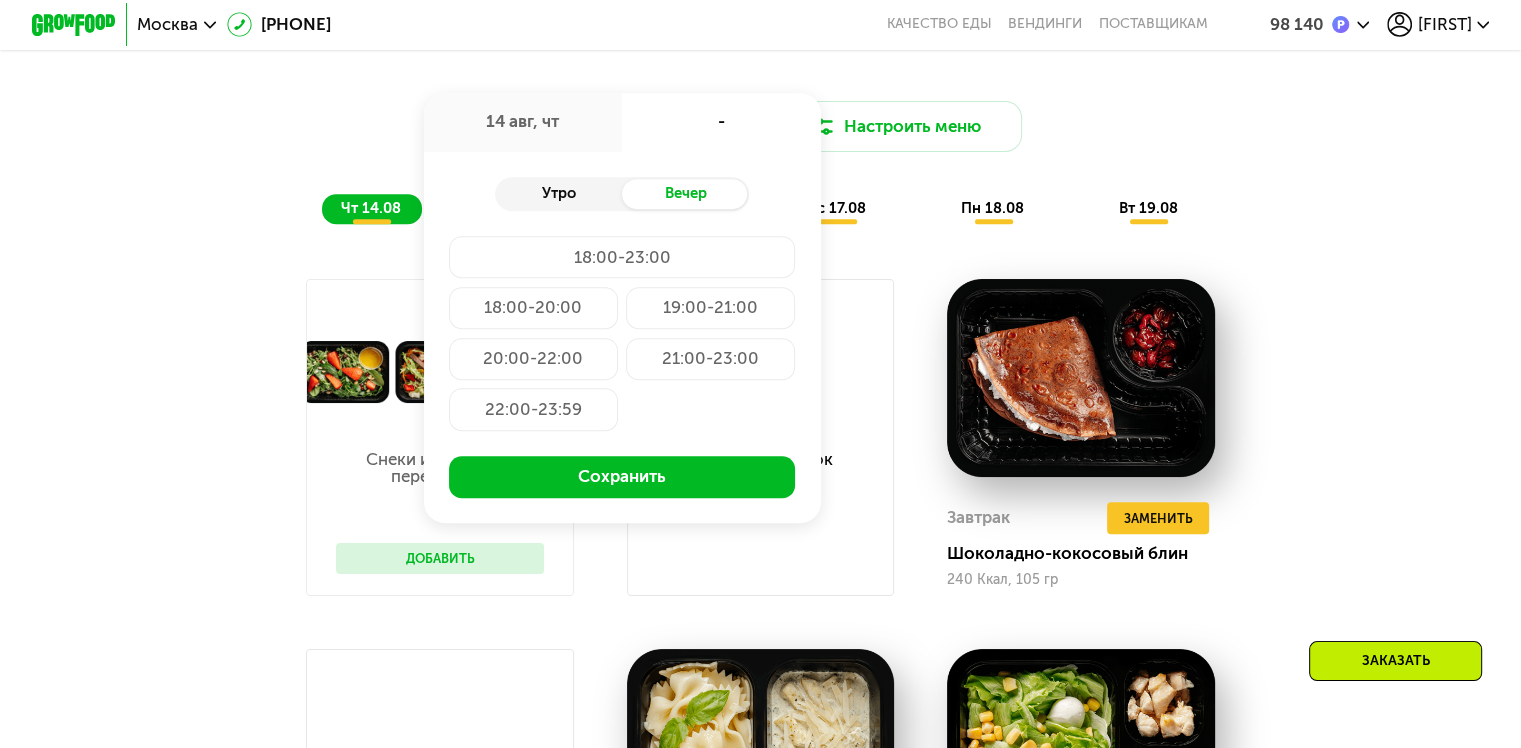 click on "Утро" at bounding box center [558, 194] 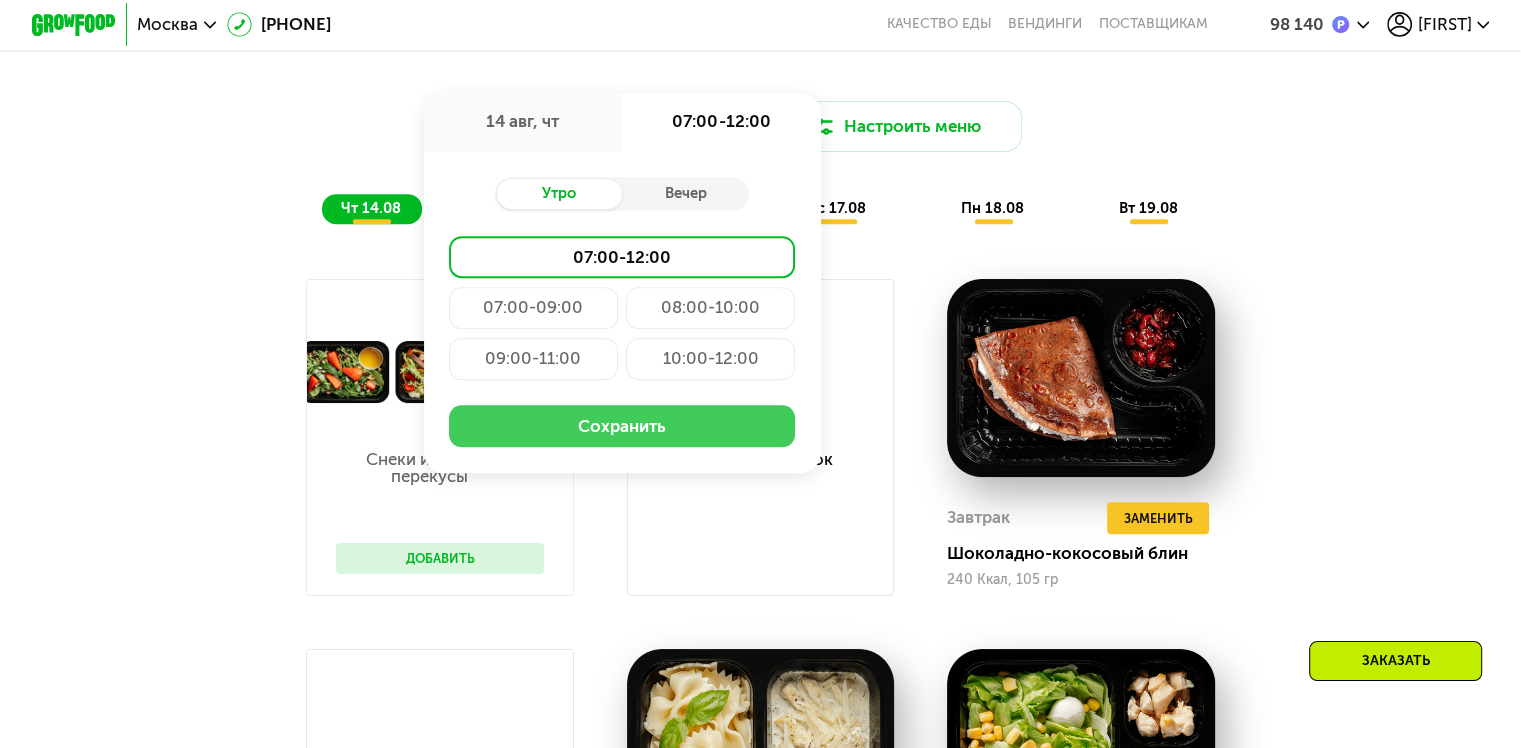 click on "Сохранить" at bounding box center (622, 426) 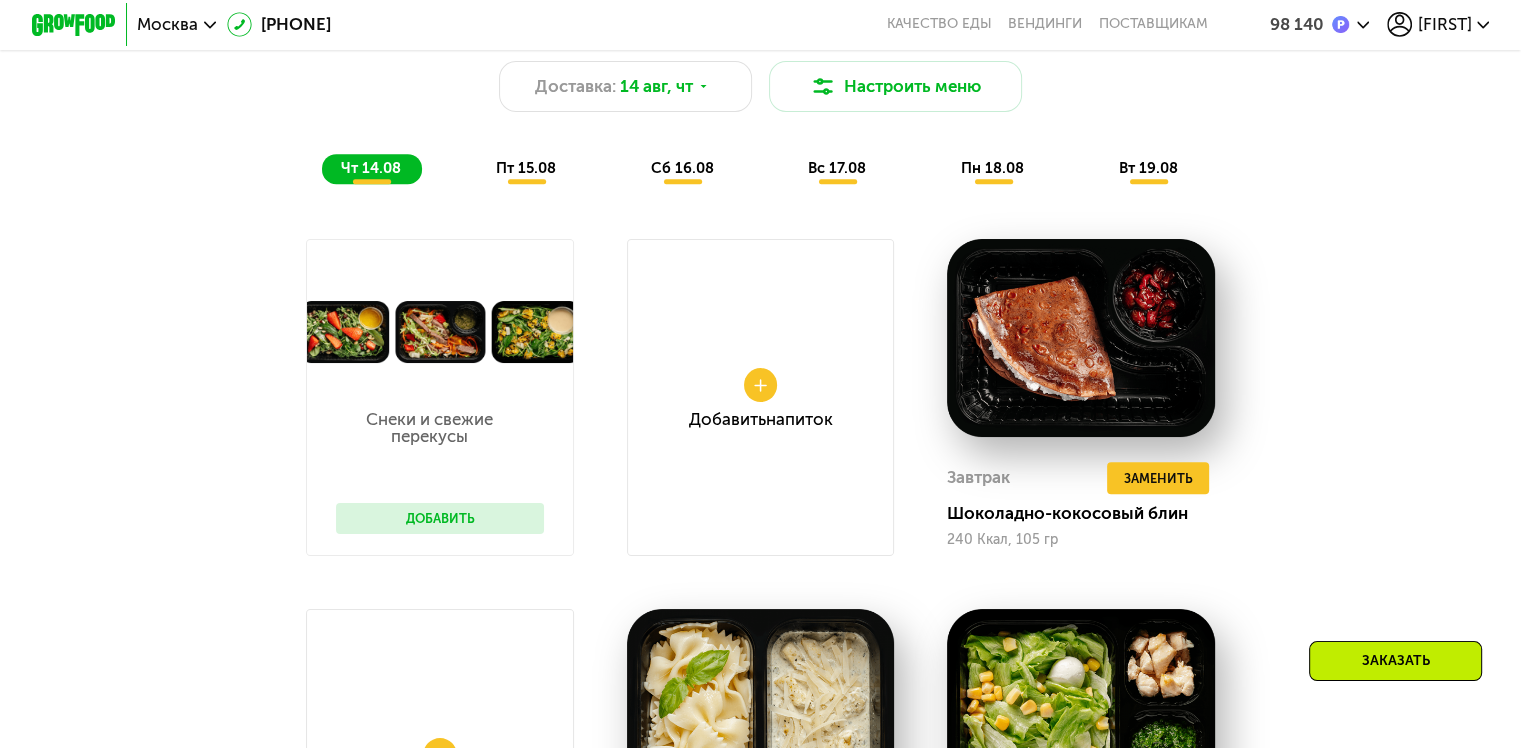 scroll, scrollTop: 1007, scrollLeft: 0, axis: vertical 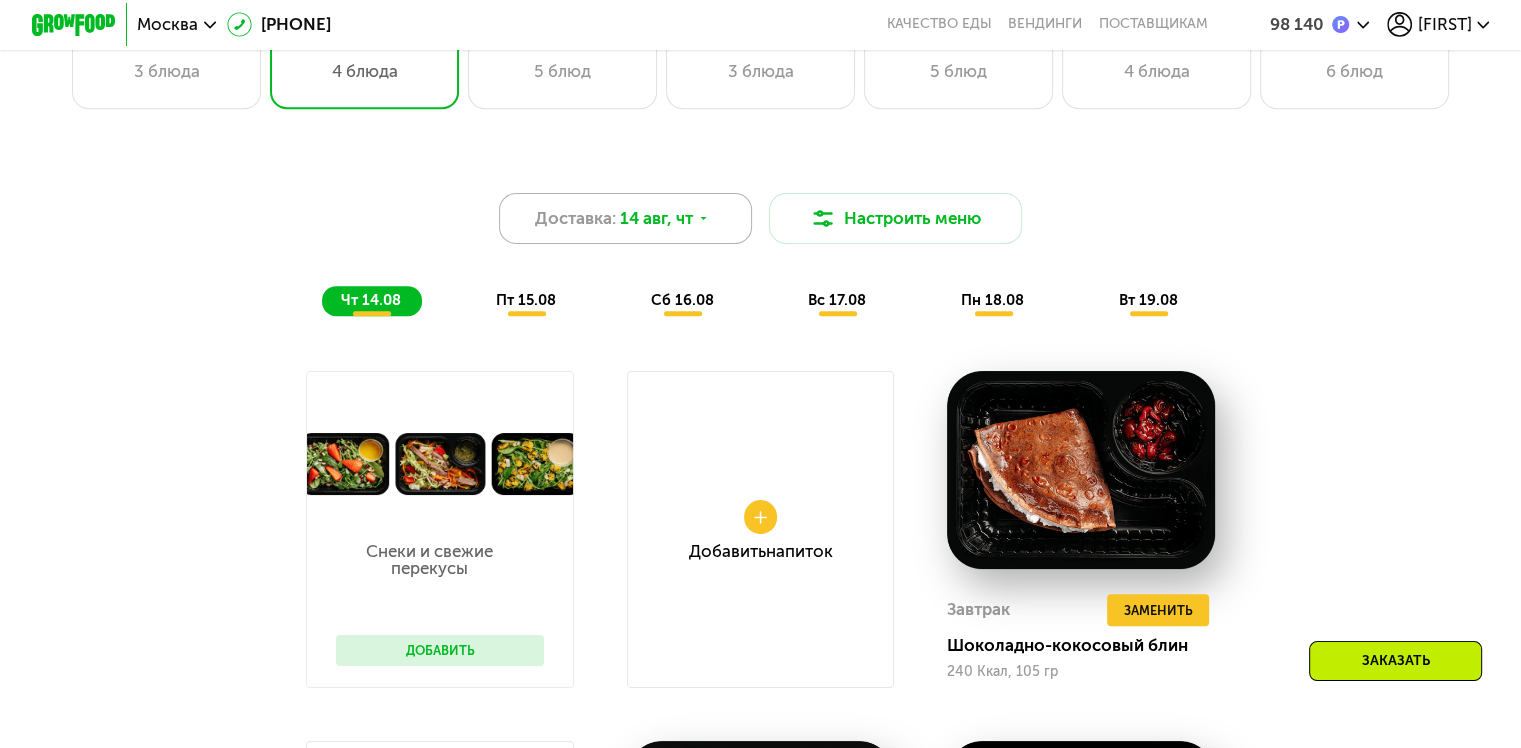 click on "14 авг, чт" at bounding box center (656, 218) 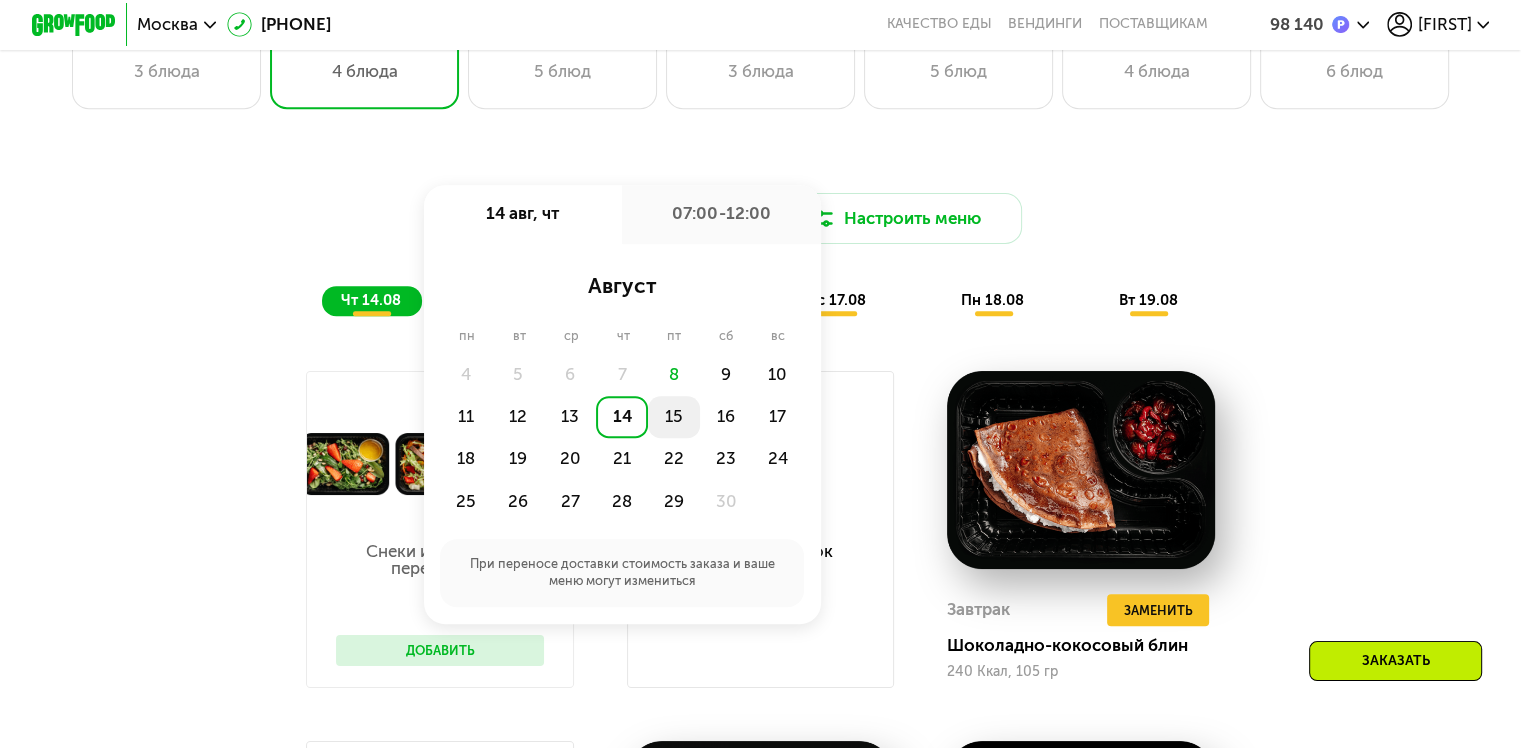 click on "15" 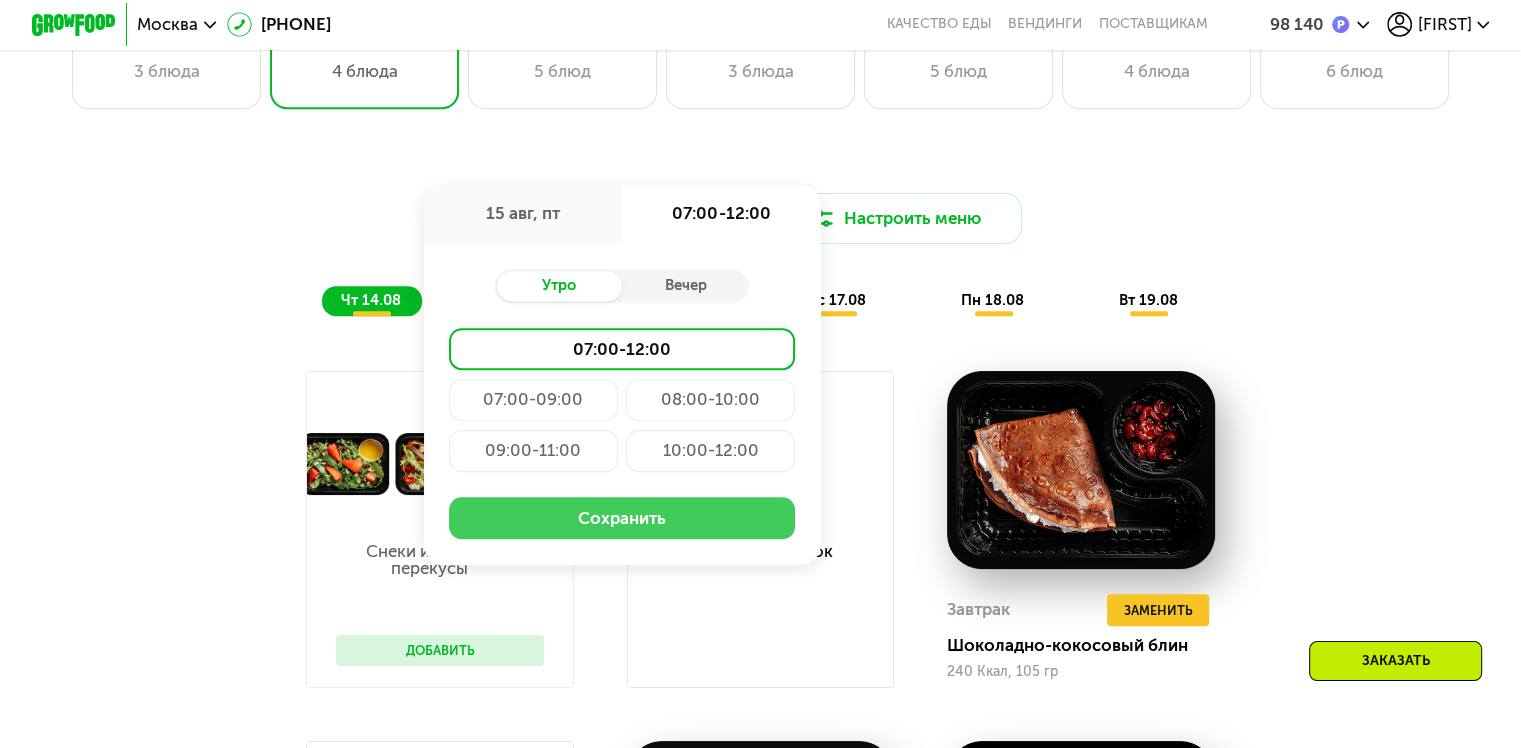 click on "Сохранить" at bounding box center [622, 518] 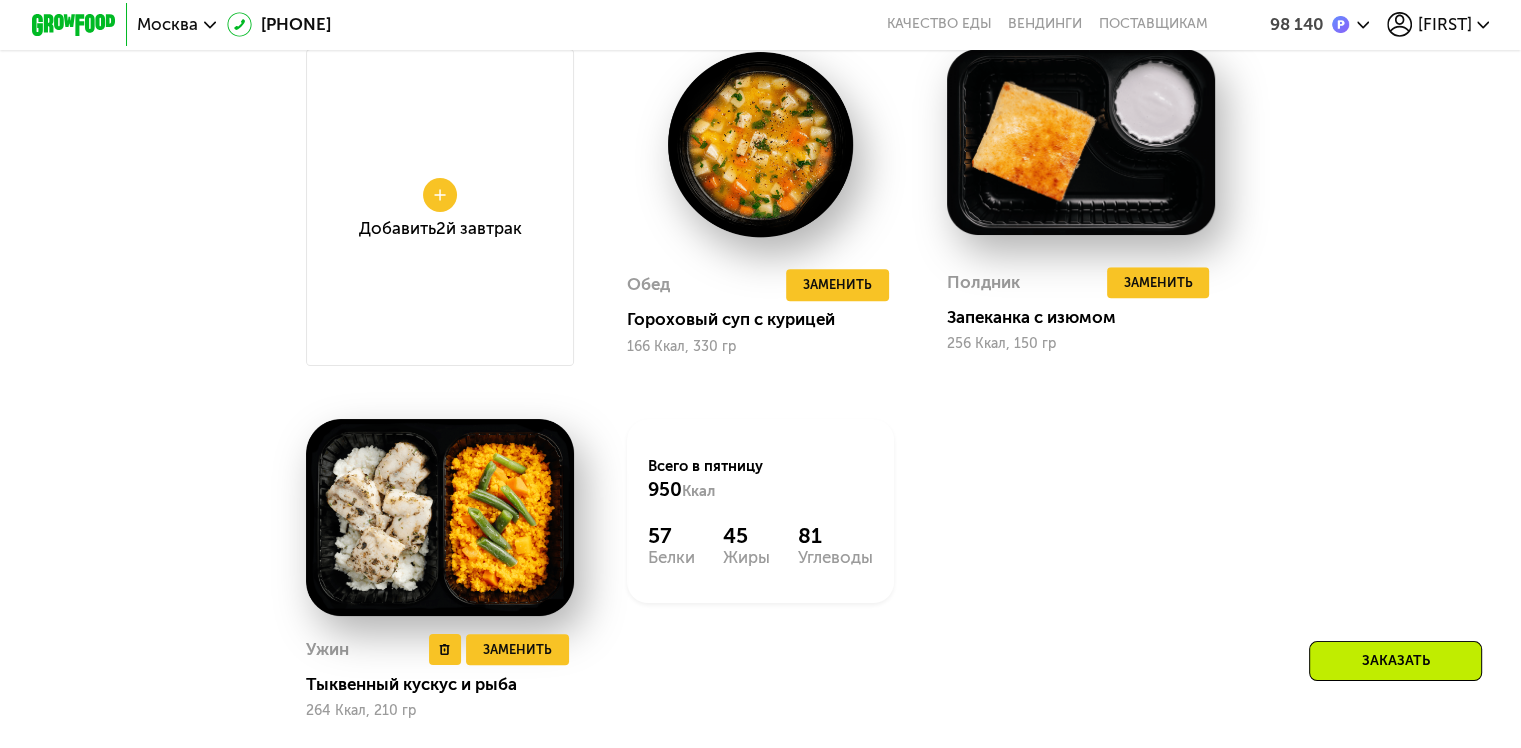 scroll, scrollTop: 1702, scrollLeft: 0, axis: vertical 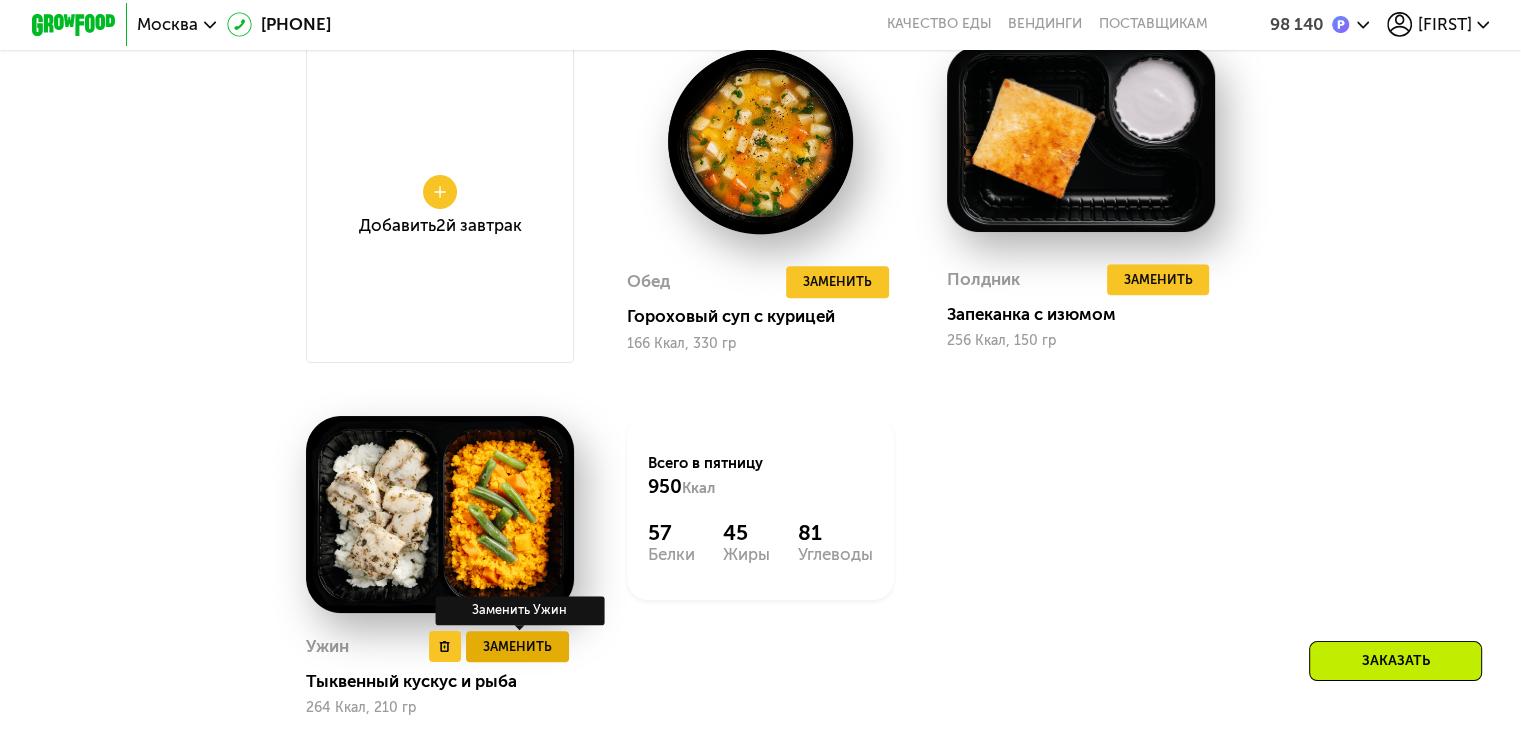 click on "Заменить" at bounding box center (517, 647) 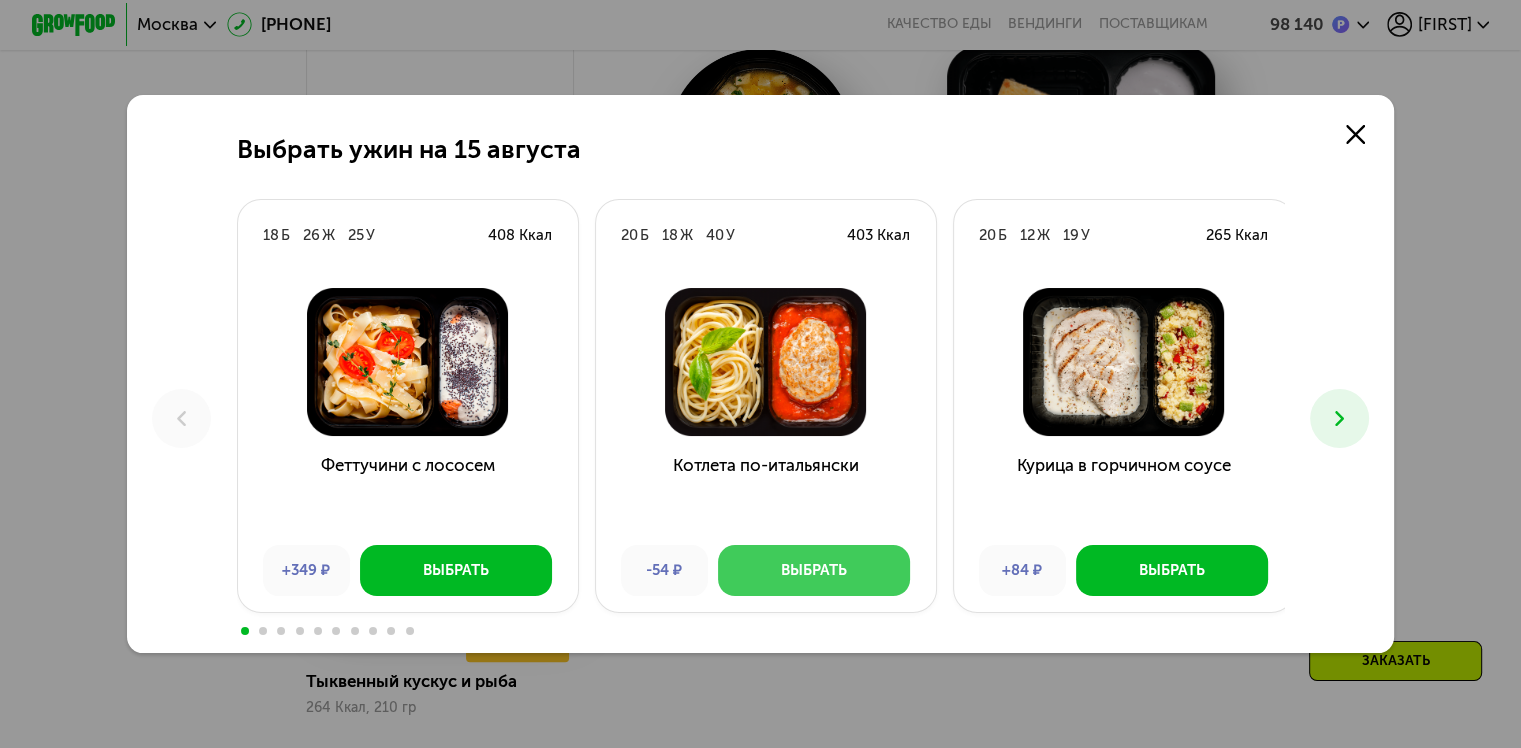 click on "Выбрать" at bounding box center (814, 570) 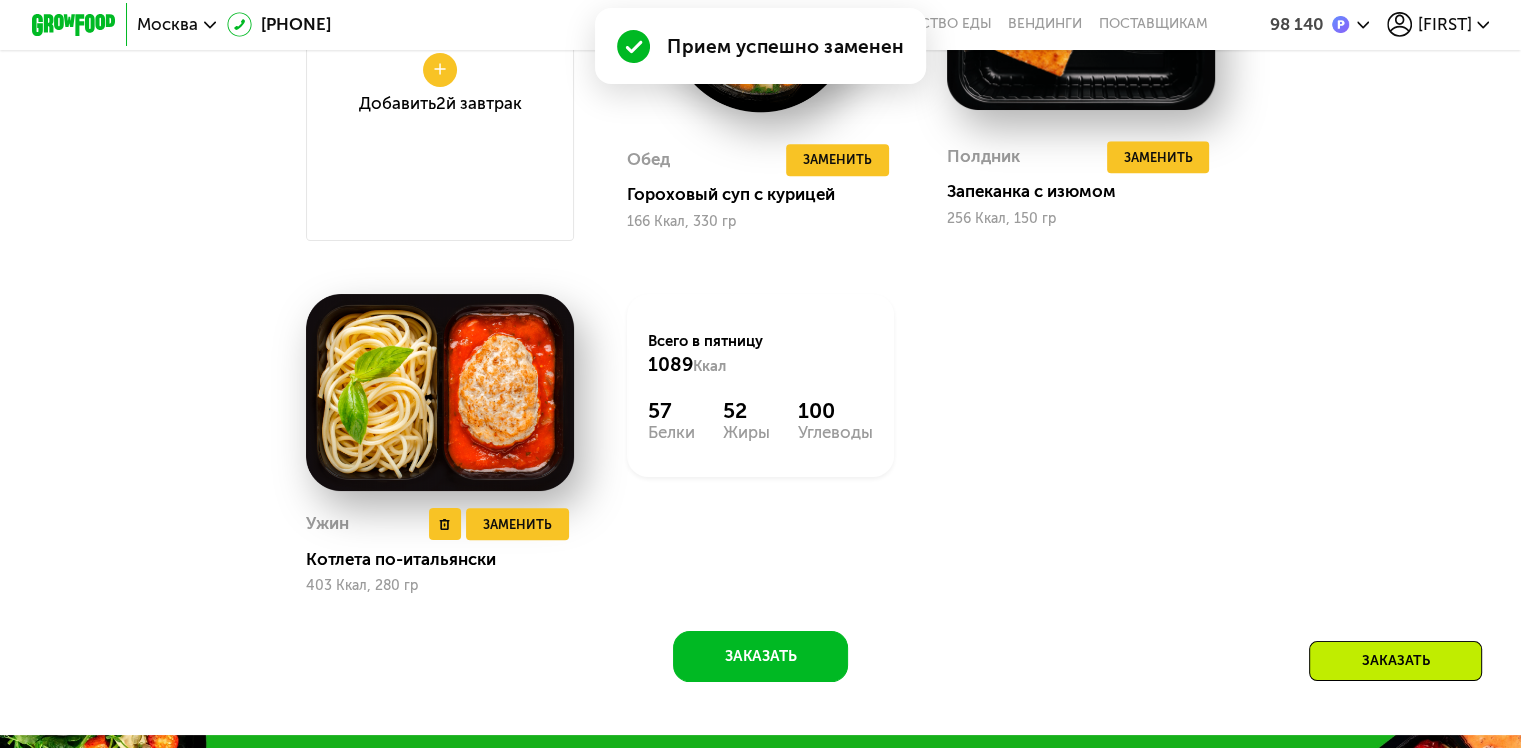 scroll, scrollTop: 1883, scrollLeft: 0, axis: vertical 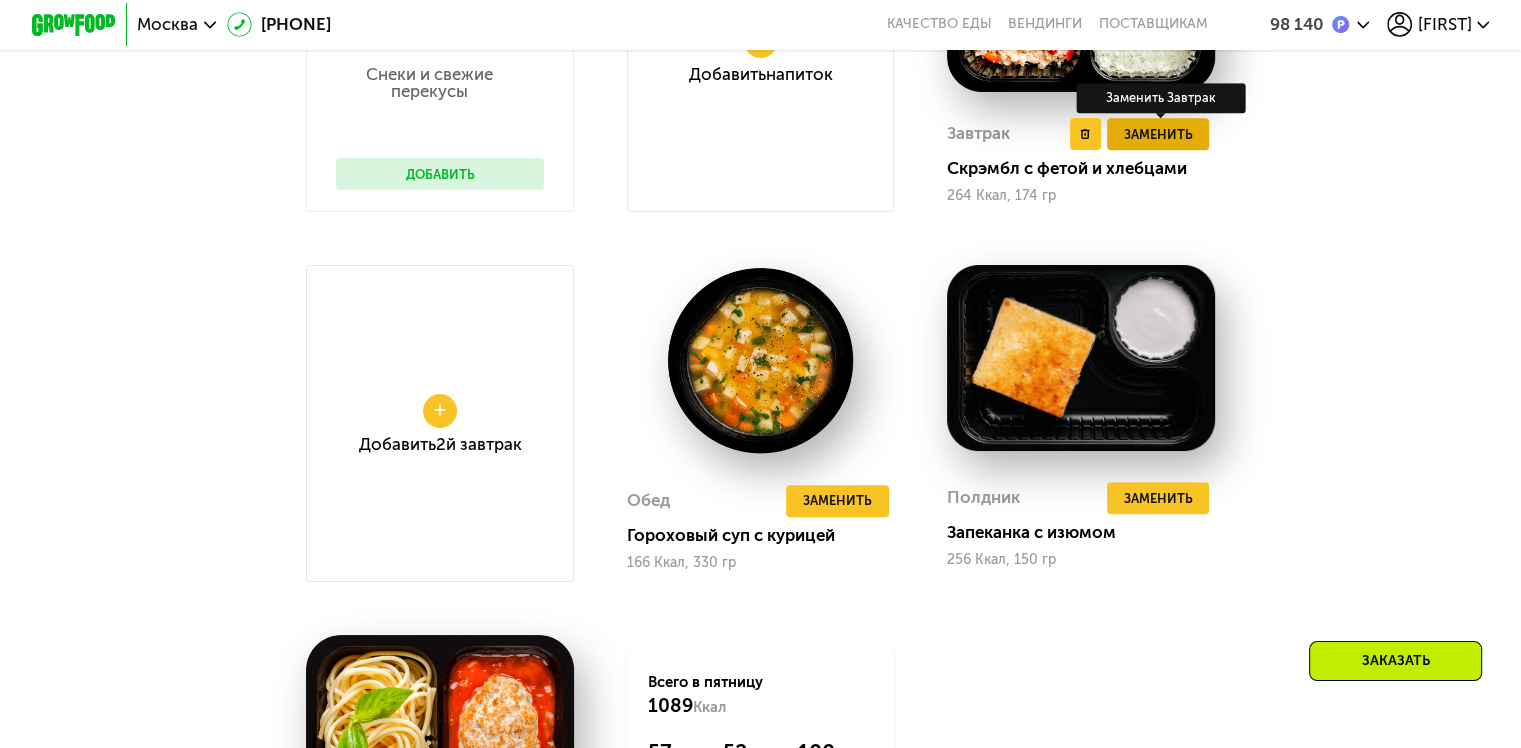 click on "Заменить" at bounding box center [1157, 134] 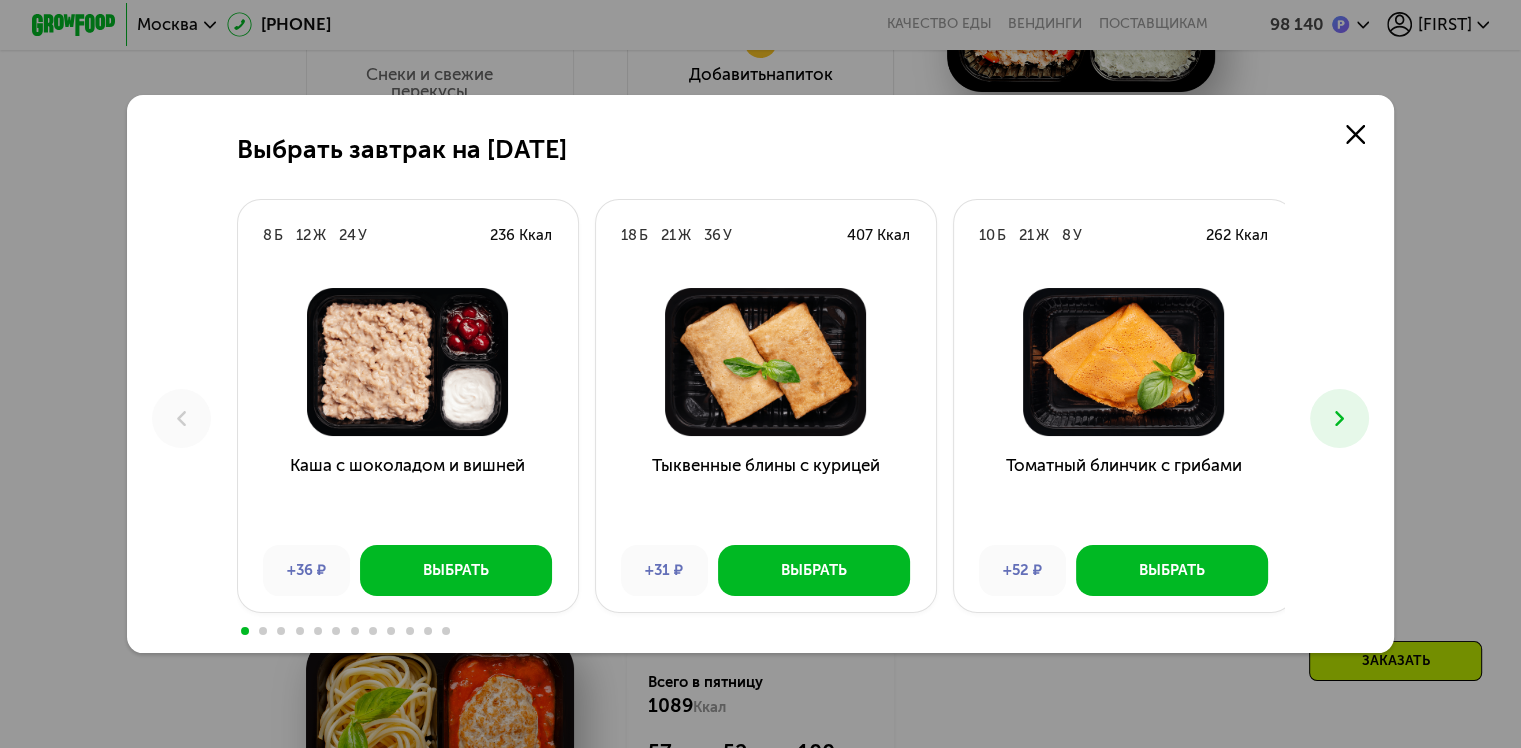 click 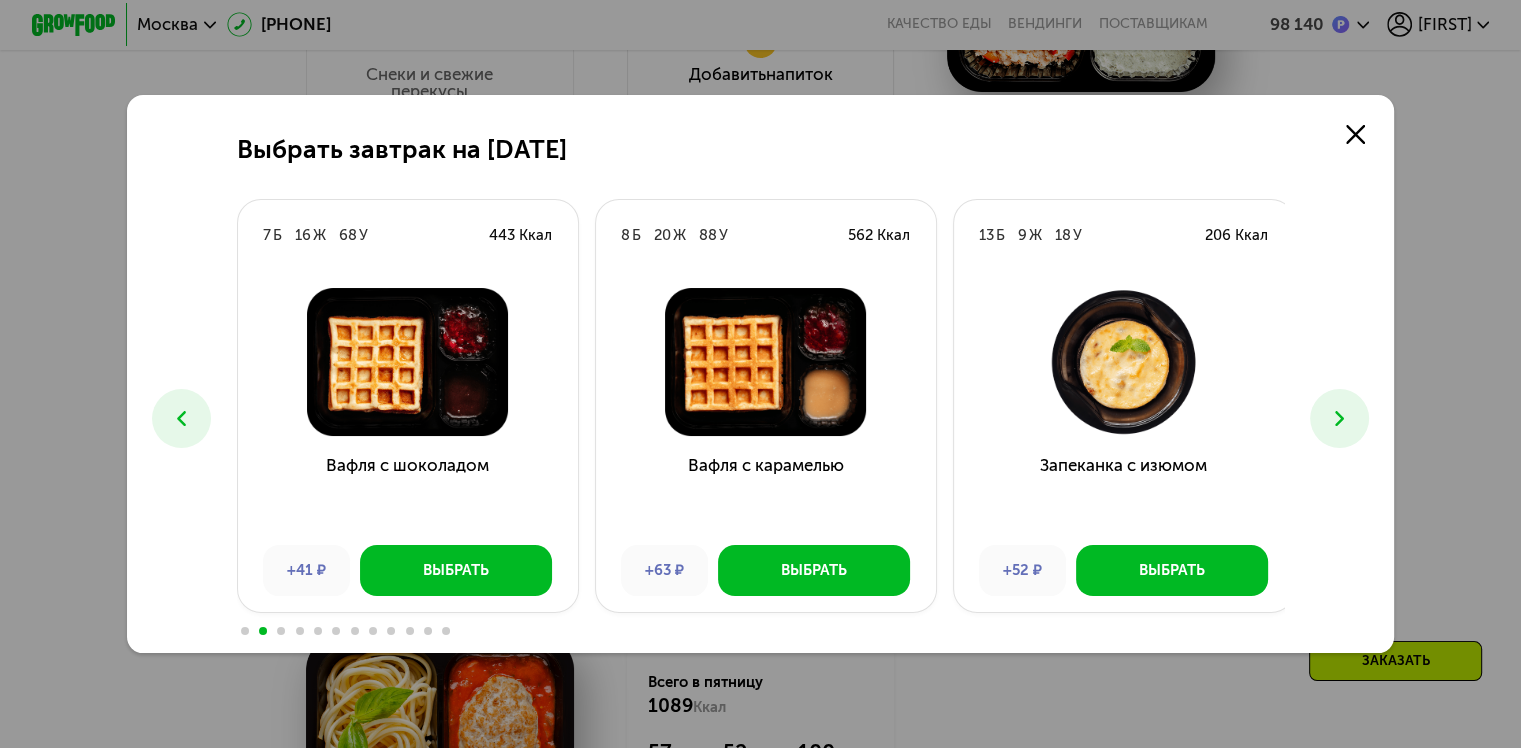 click 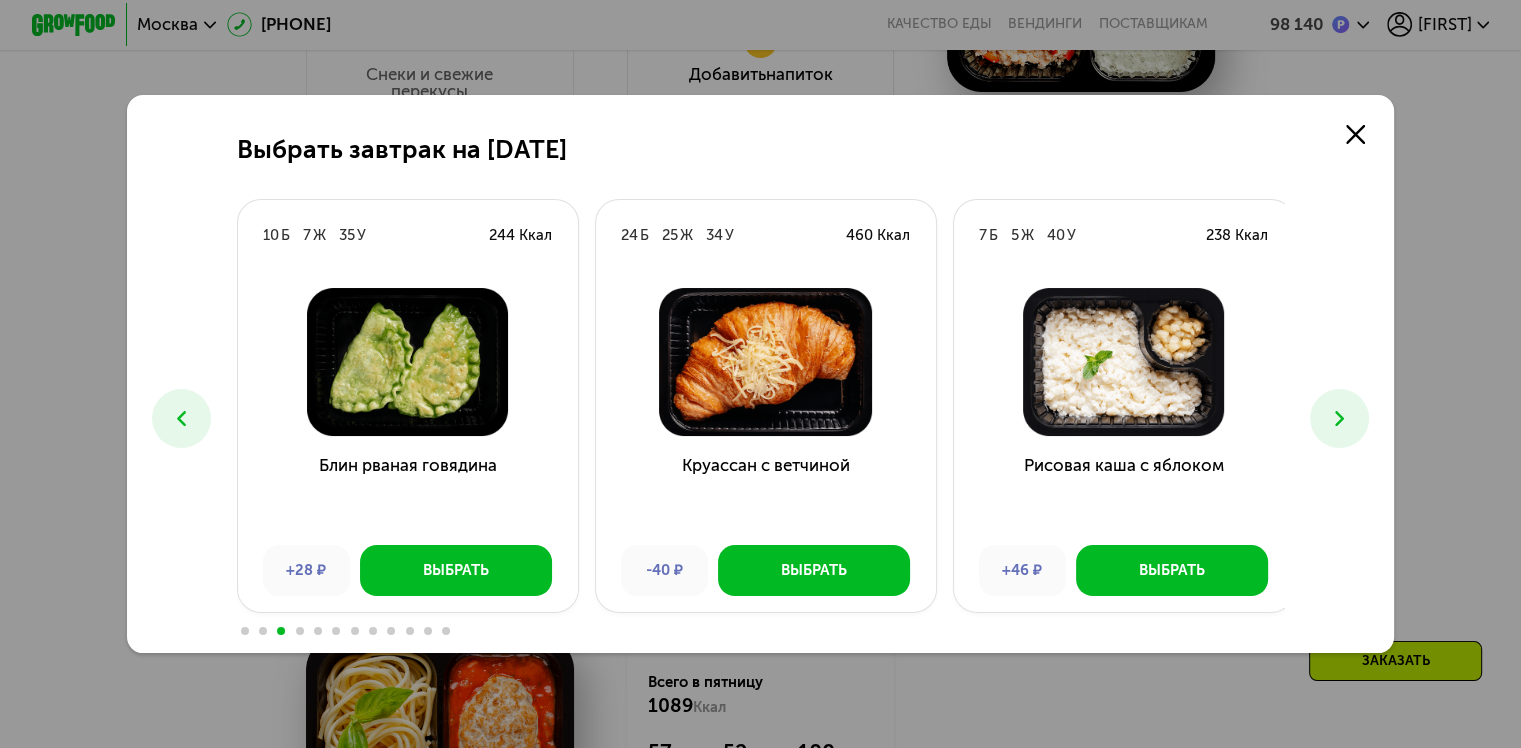 click 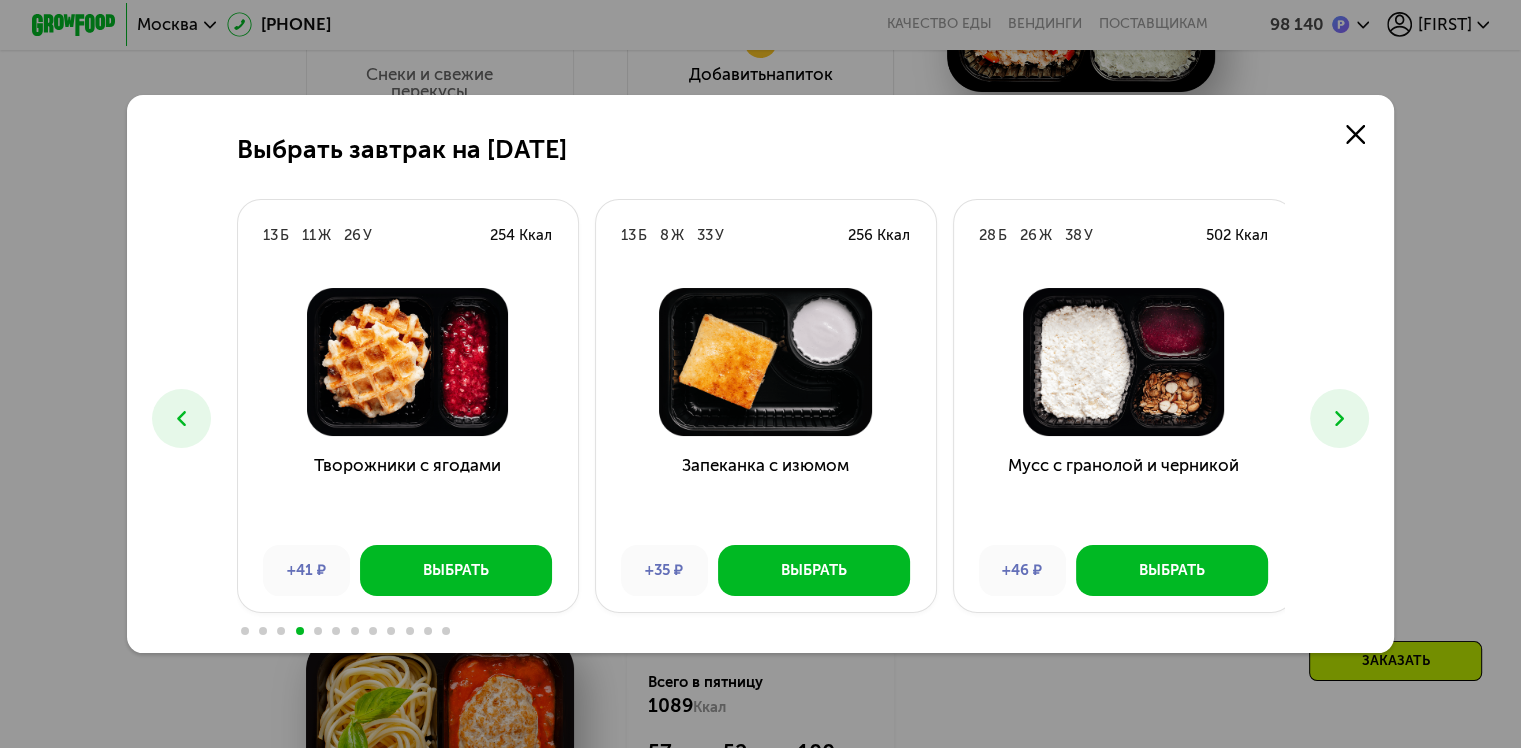 click 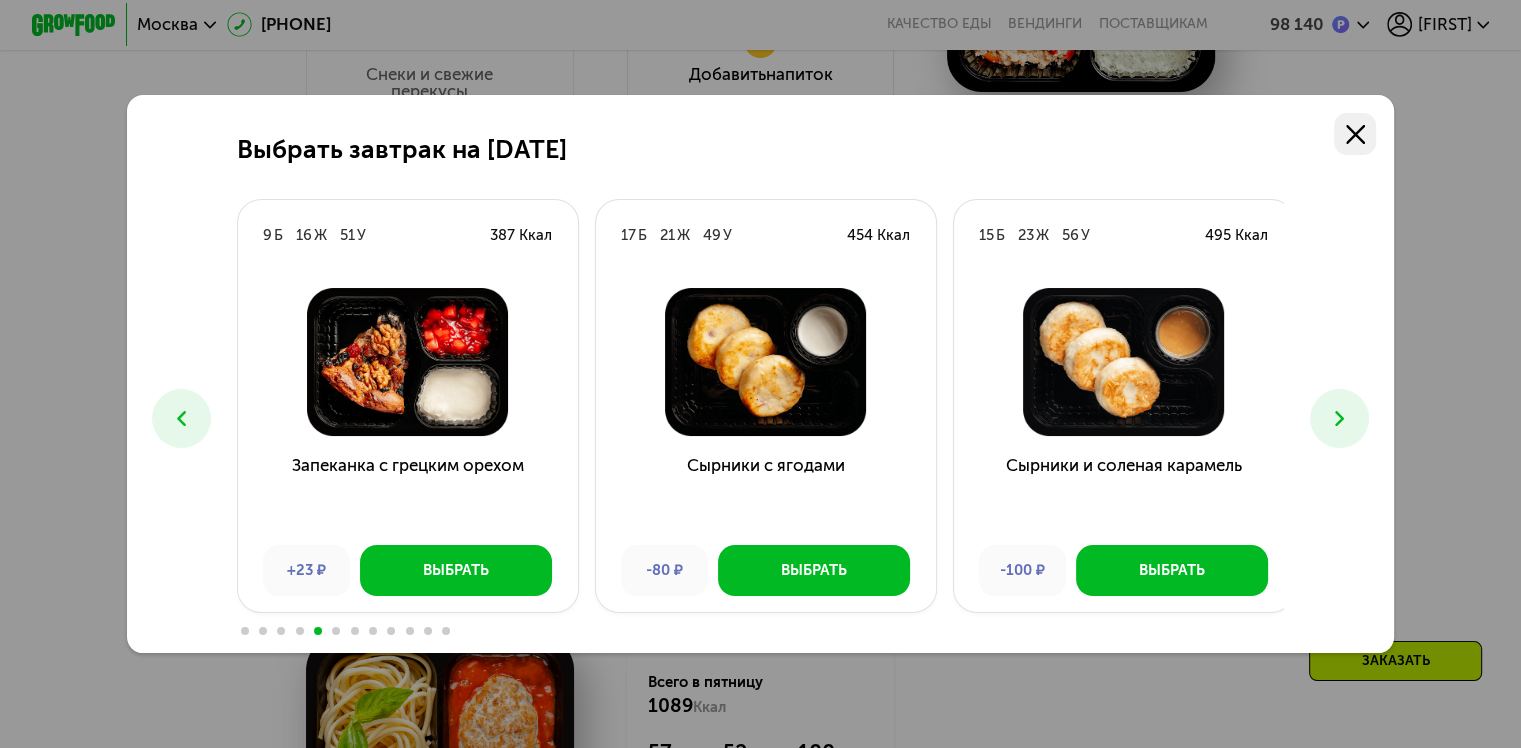 click 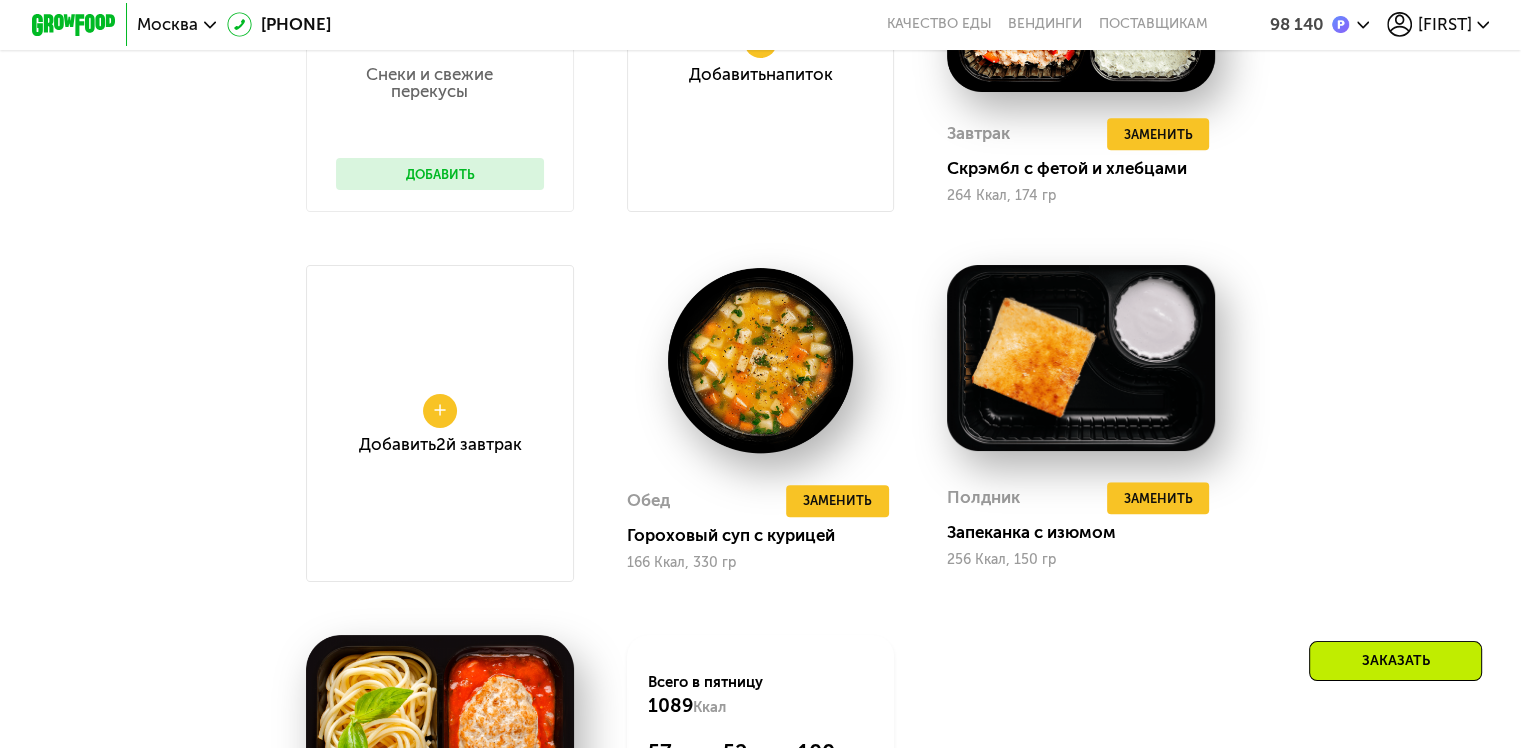 click on "Доставка: [DATE], [DAY] Настроить меню Настроен 1 прием ([PRICE]) Сбросить [DAY] [DATE] [DAY] [DATE] [DAY] [DATE] [DAY] [DATE] [DAY] [DATE] Снеки и свежие перекусы Добавить Добавить Напиток Завтрак Удалить Завтрак Заменить Заменить Завтрак Скрэмбл с фетой и хлебцами [NUMBER] Ккал, [NUMBER] гр Добавить 2й завтрак Обед Удалить Обед Заменить Заменить Обед Гороховый суп с курицей [NUMBER] Ккал, [NUMBER] гр Полдник Удалить Полдник Заменить Заменить Полдник Запеканка с изюмом [NUMBER] Ккал, [NUMBER] гр Ужин Удалить Ужин Заменить Заменить Ужин Котлета по-итальянски [NUMBER] Ккал, [NUMBER] гр Всегo в пятницу [NUMBER] Ккал [NUMBER] Белки [NUMBER] Жиры [NUMBER]" at bounding box center (760, 320) 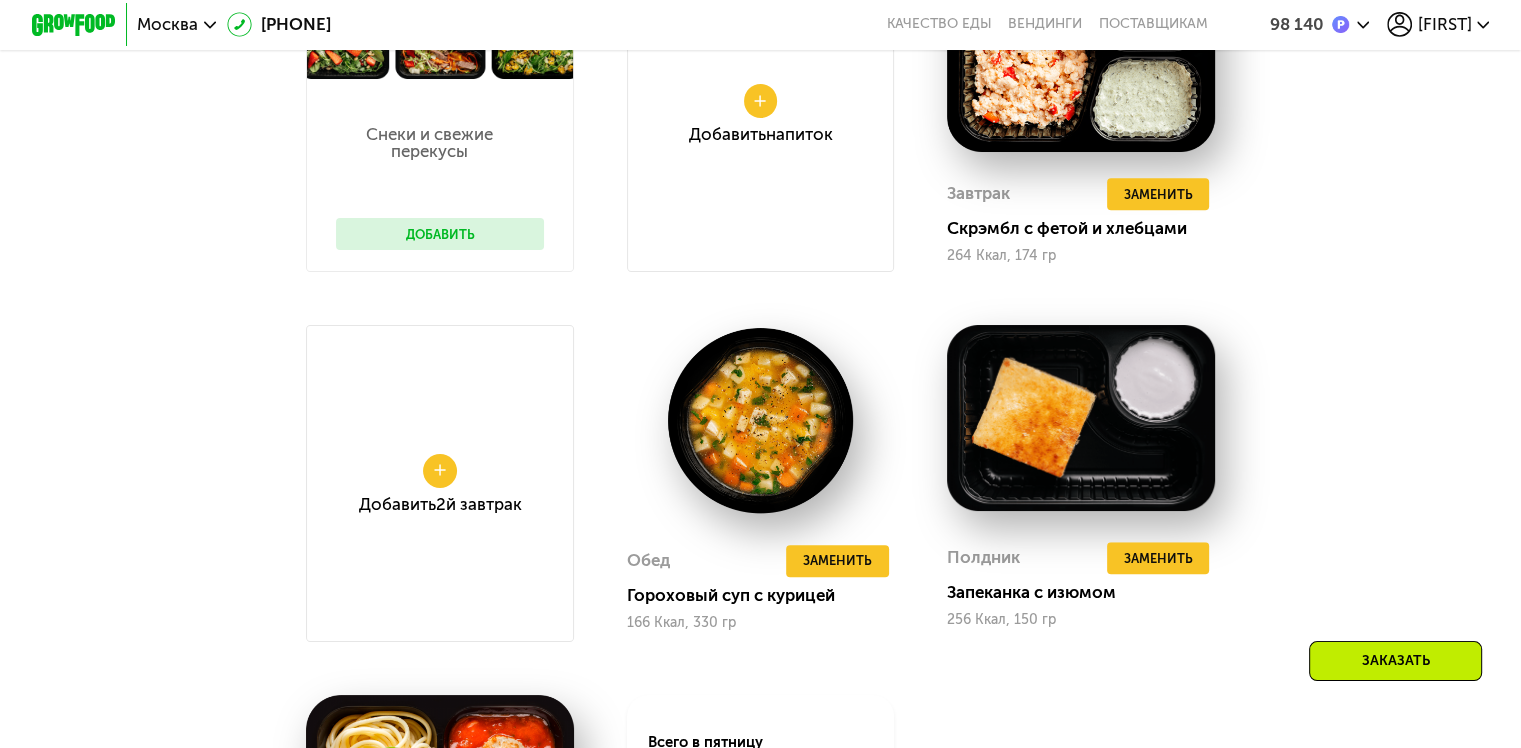 scroll, scrollTop: 1491, scrollLeft: 0, axis: vertical 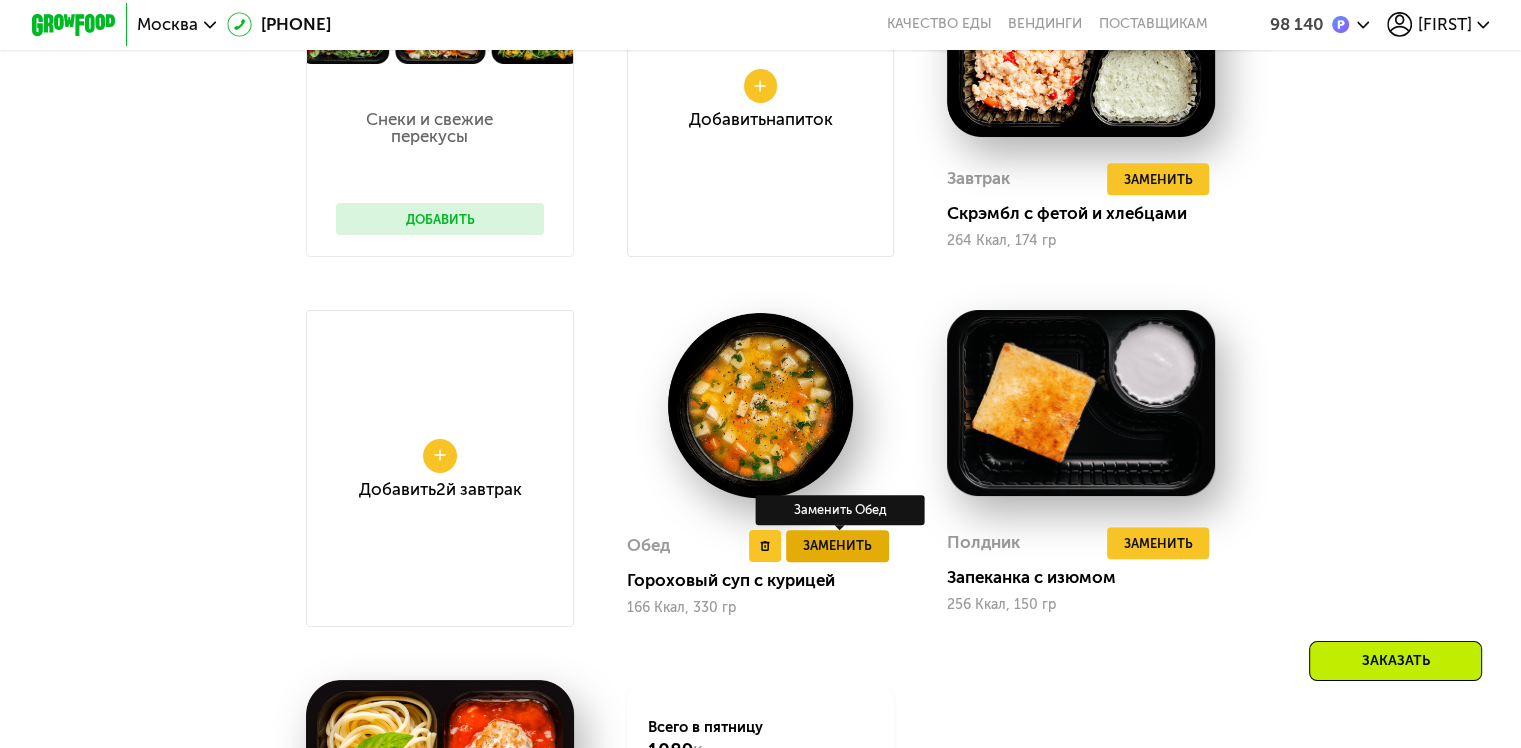 click on "Заменить" at bounding box center (837, 545) 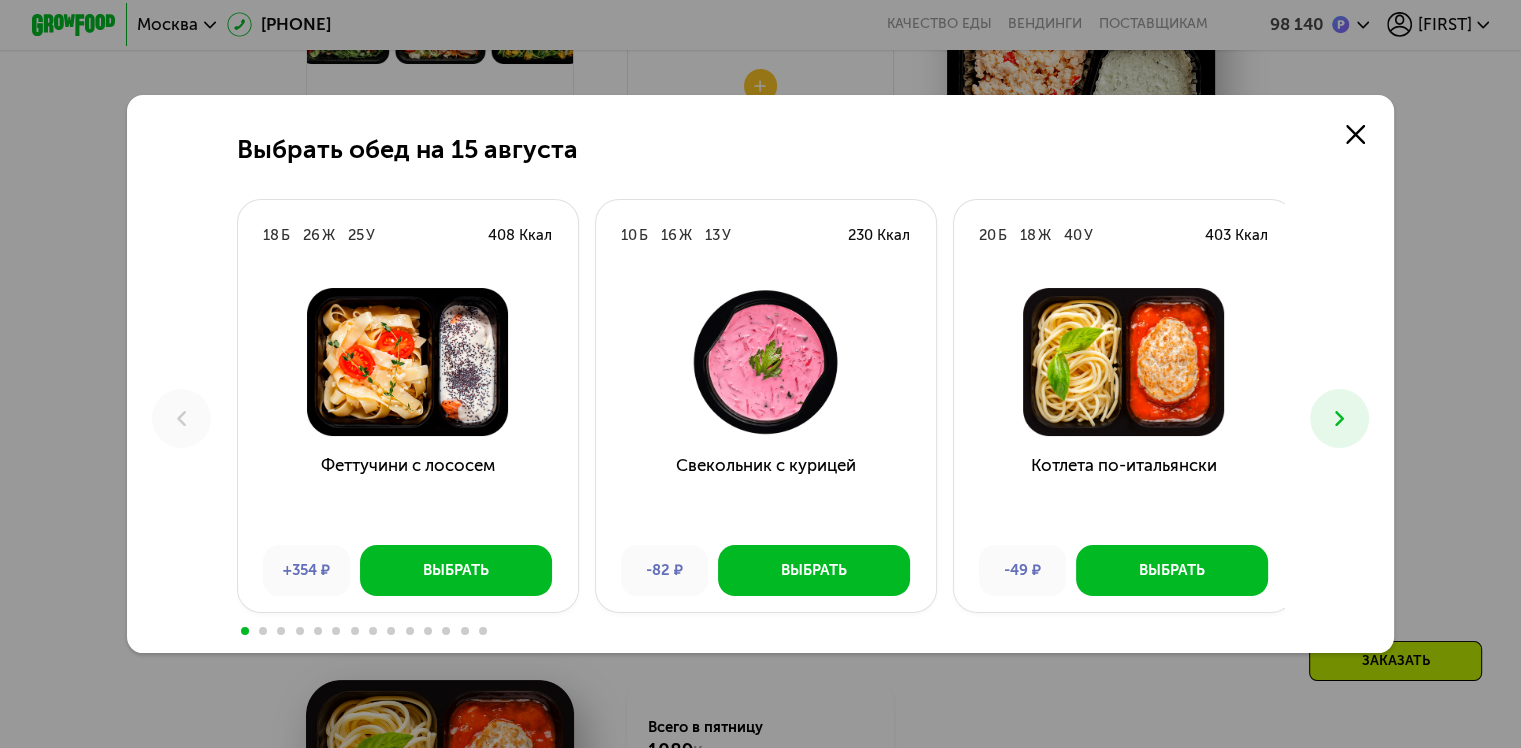 click 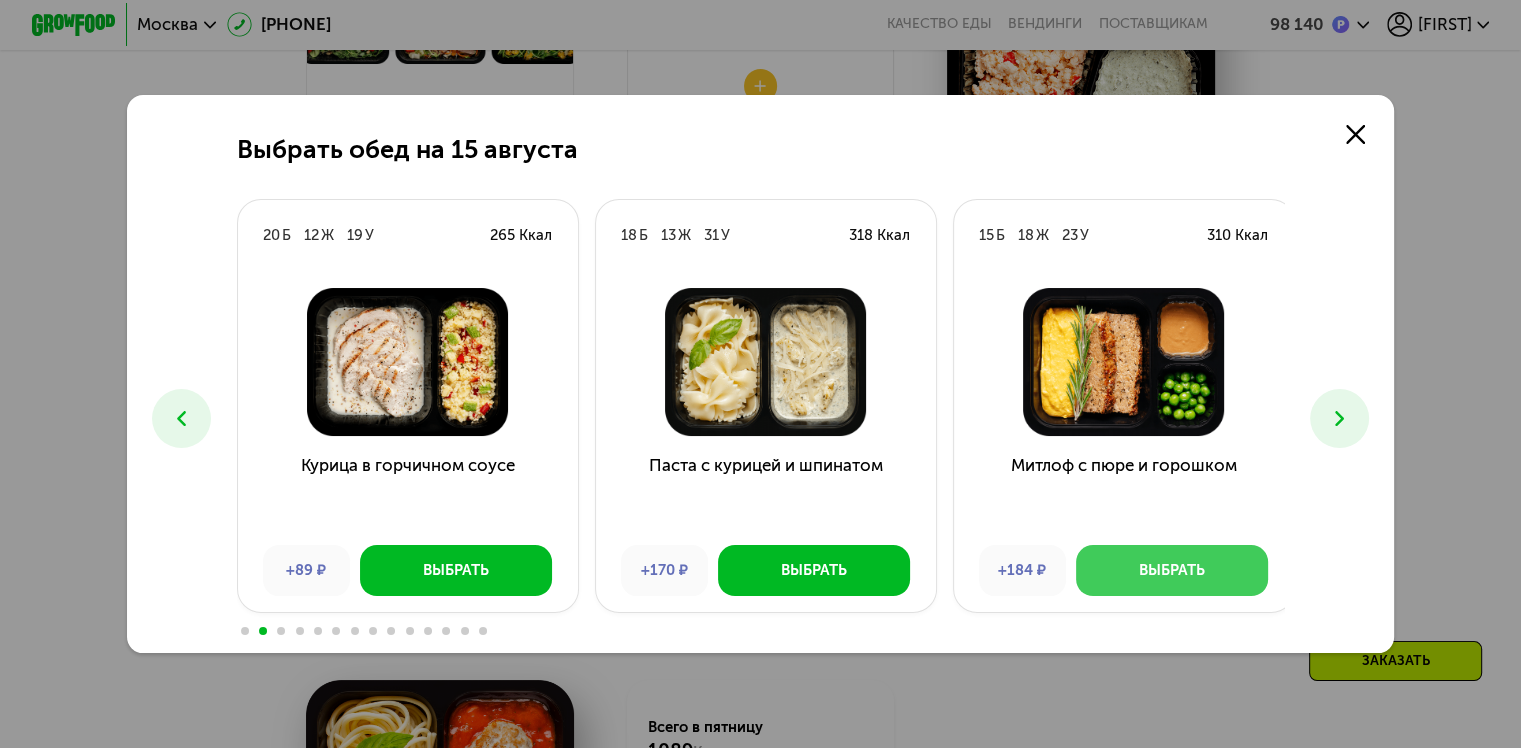 click on "Выбрать" at bounding box center (1172, 570) 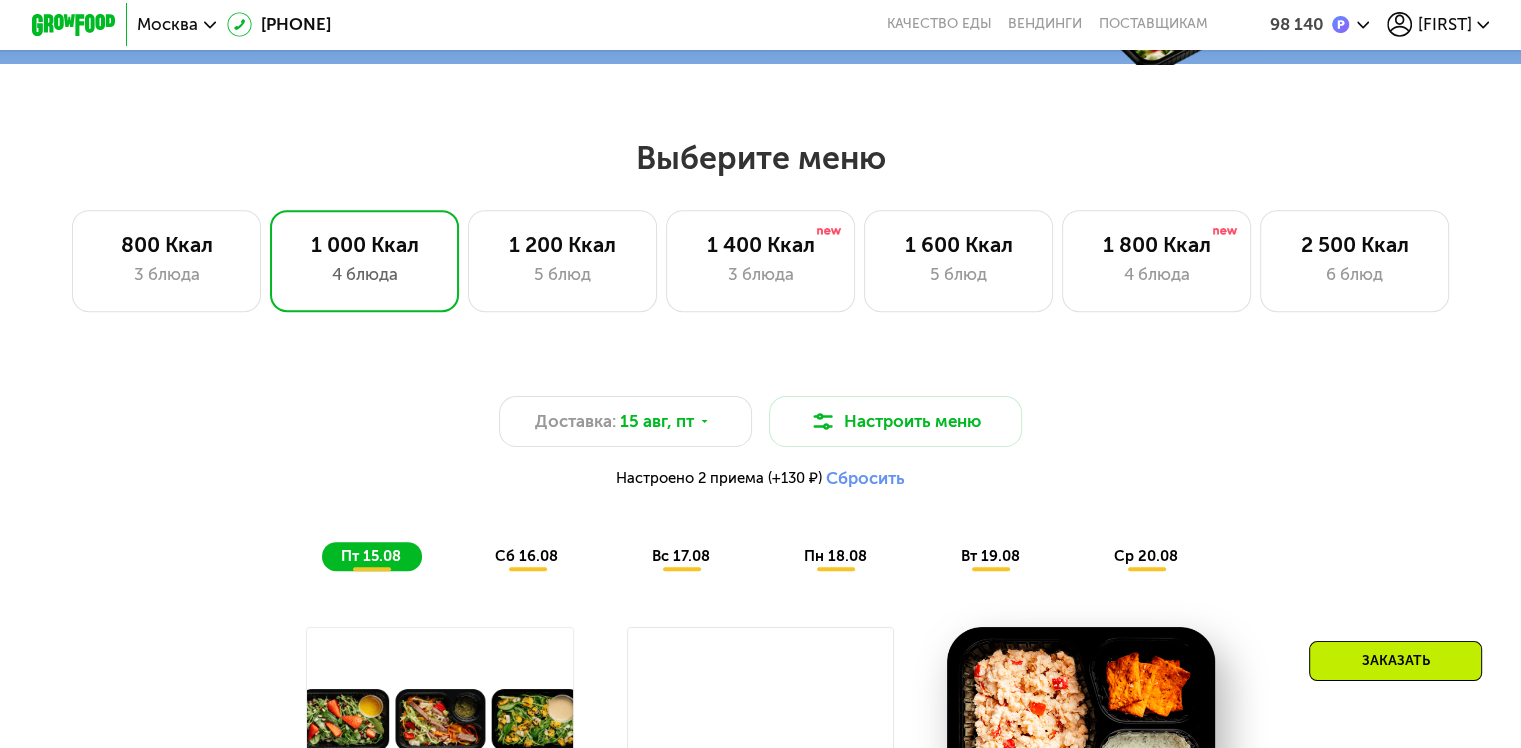 scroll, scrollTop: 801, scrollLeft: 0, axis: vertical 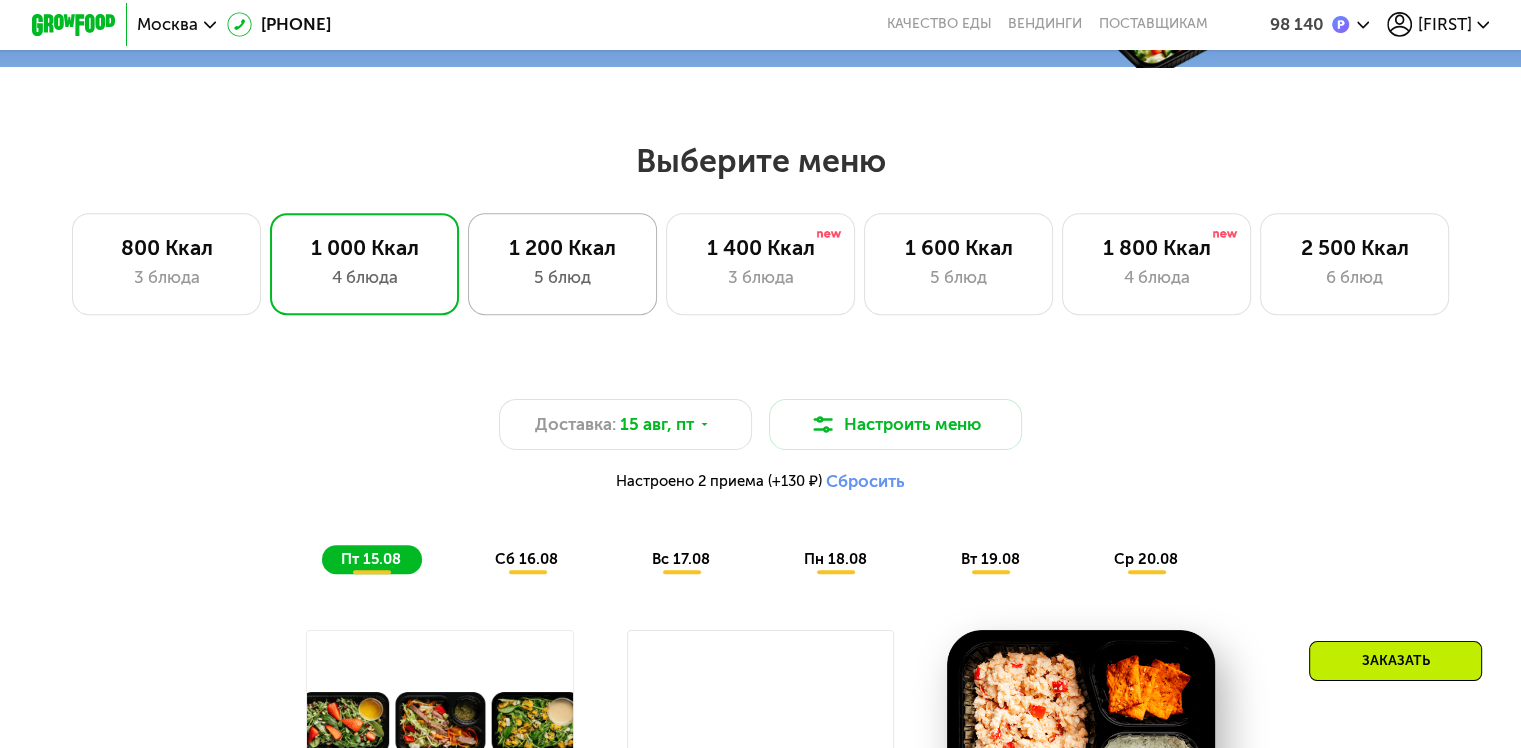 click on "5 блюд" at bounding box center [562, 277] 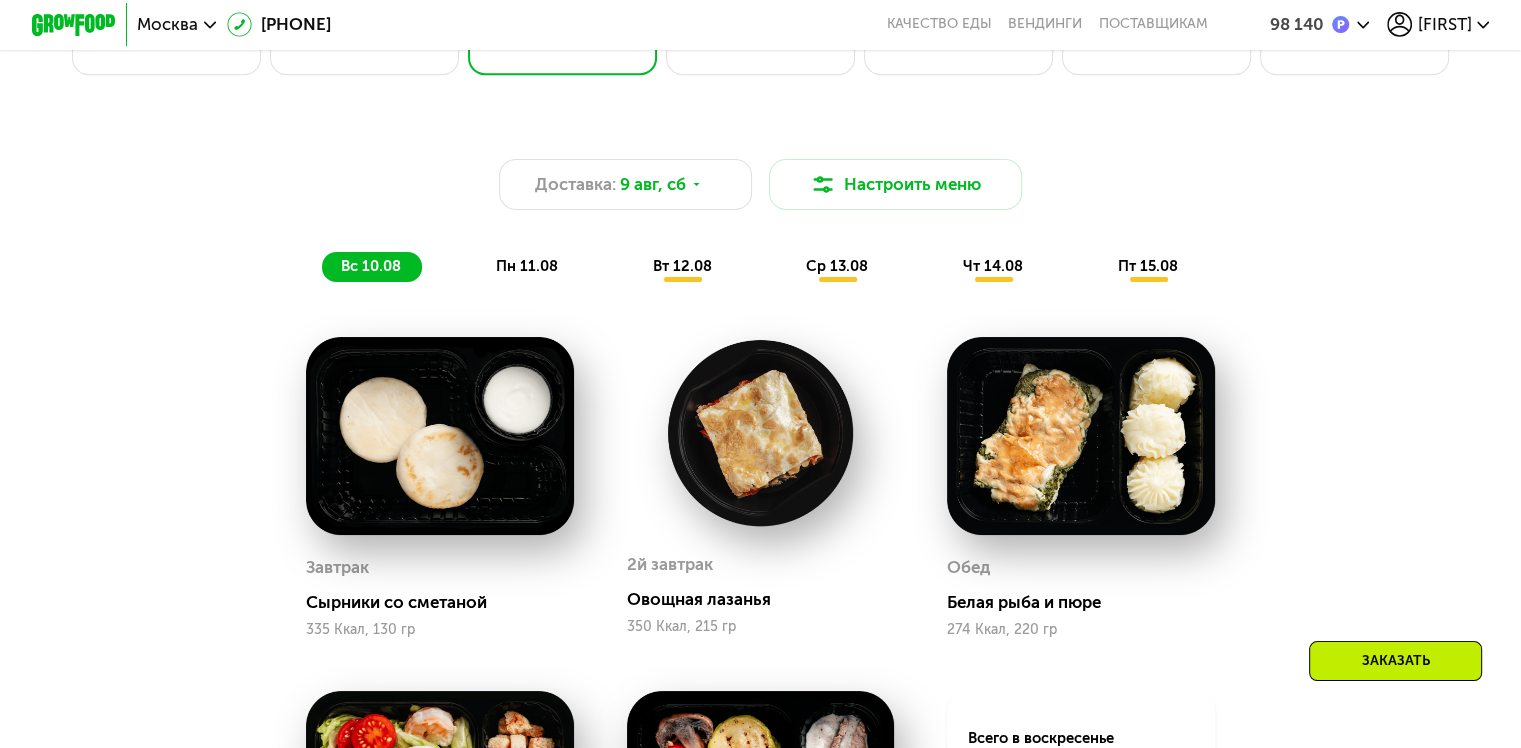 scroll, scrollTop: 1045, scrollLeft: 0, axis: vertical 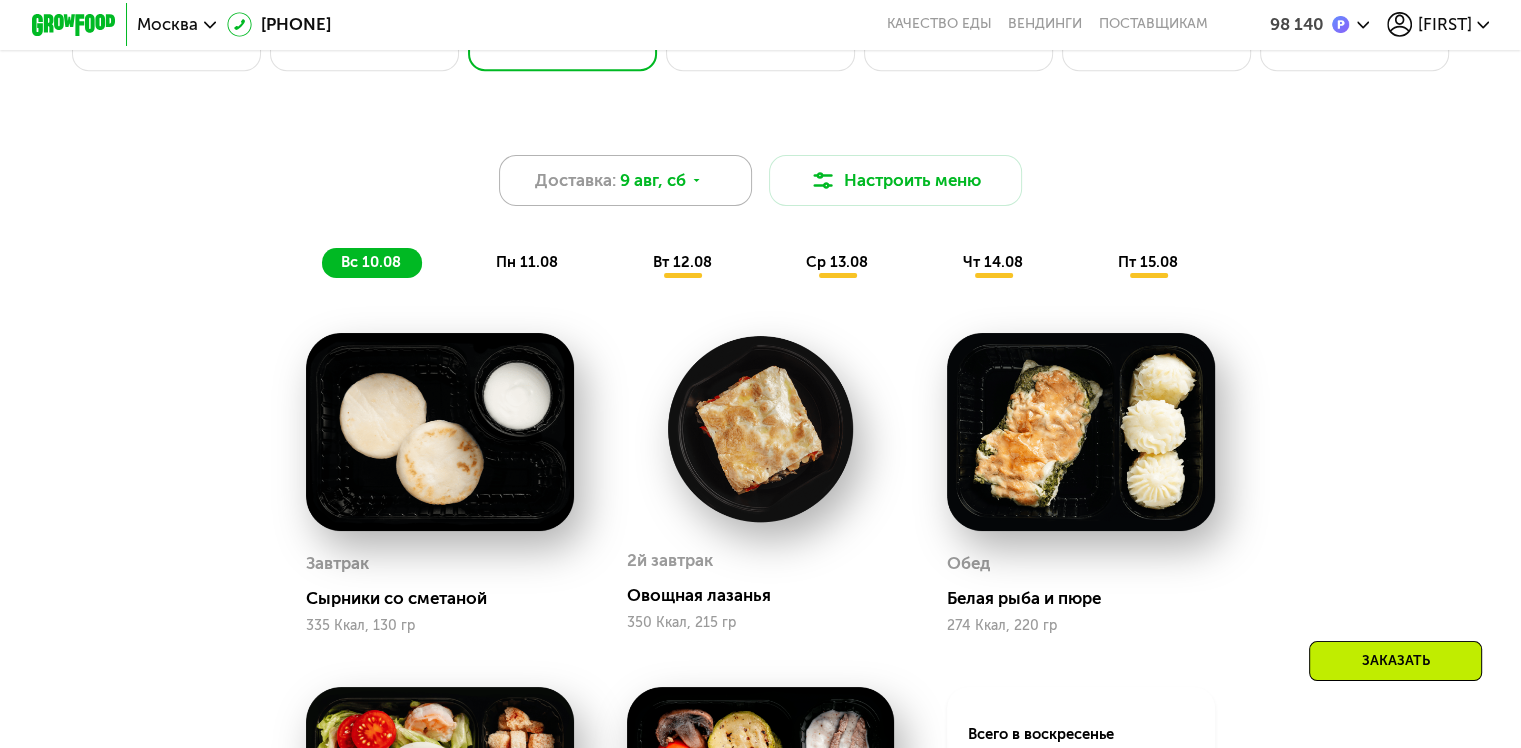 click on "Доставка: 9 авг, сб" at bounding box center [626, 180] 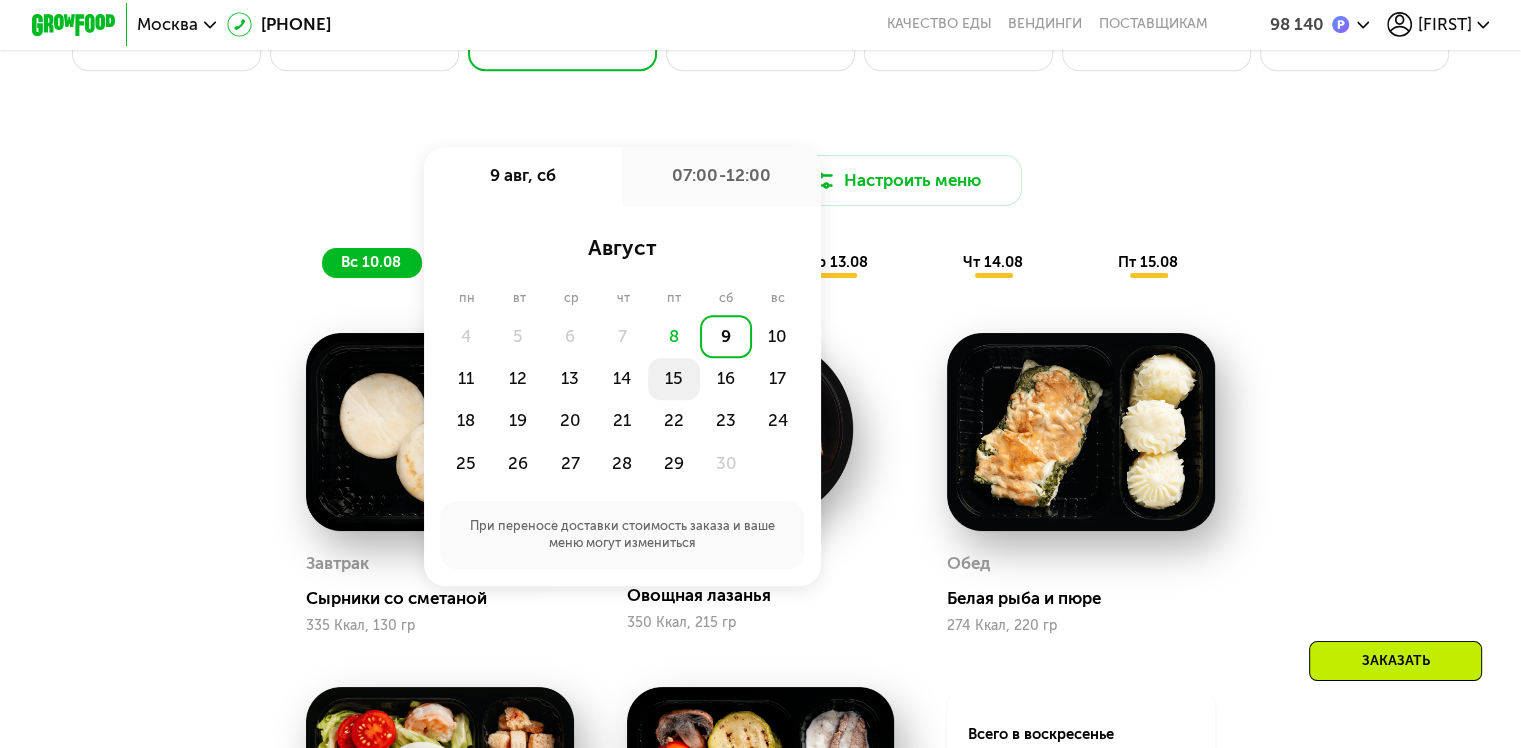 click on "15" 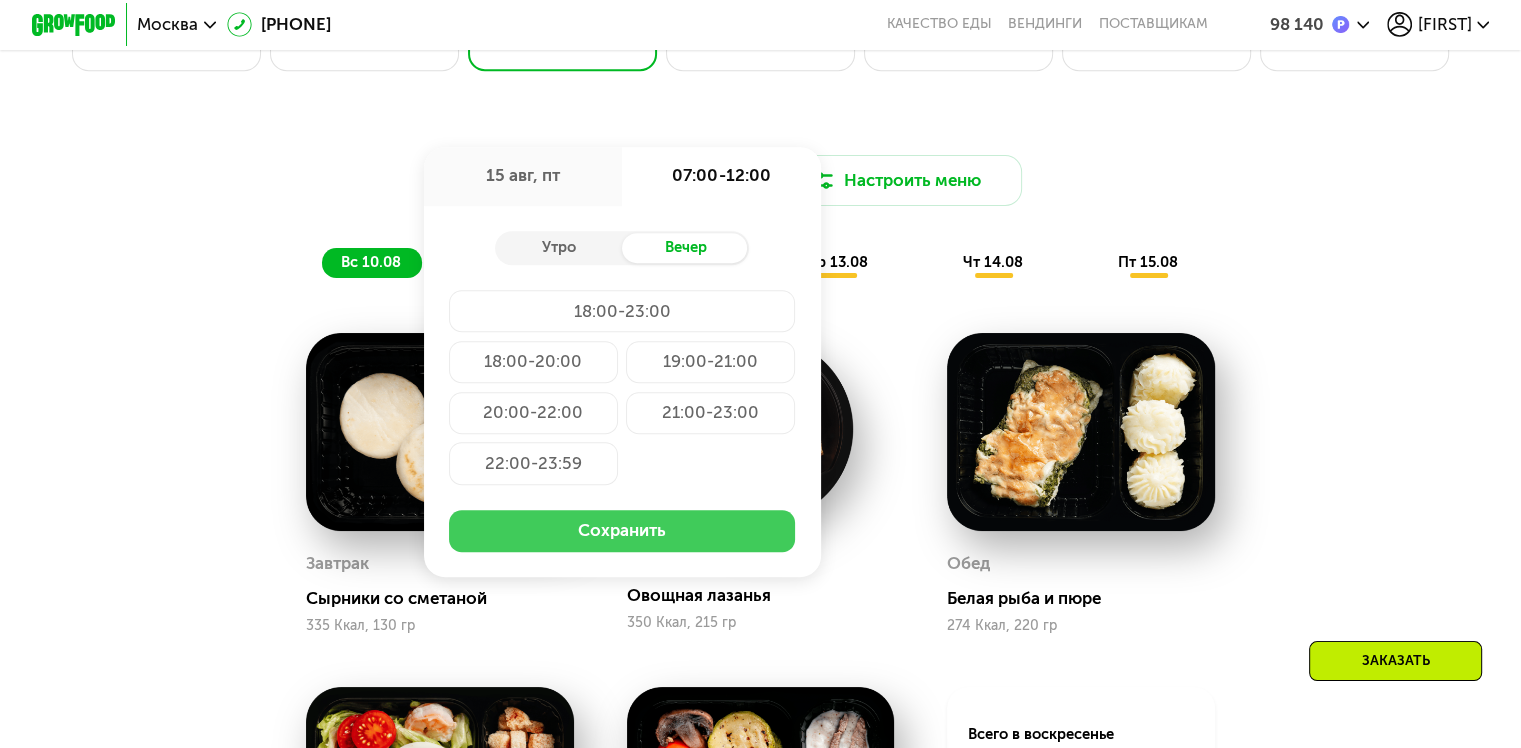 click on "Сохранить" at bounding box center [622, 531] 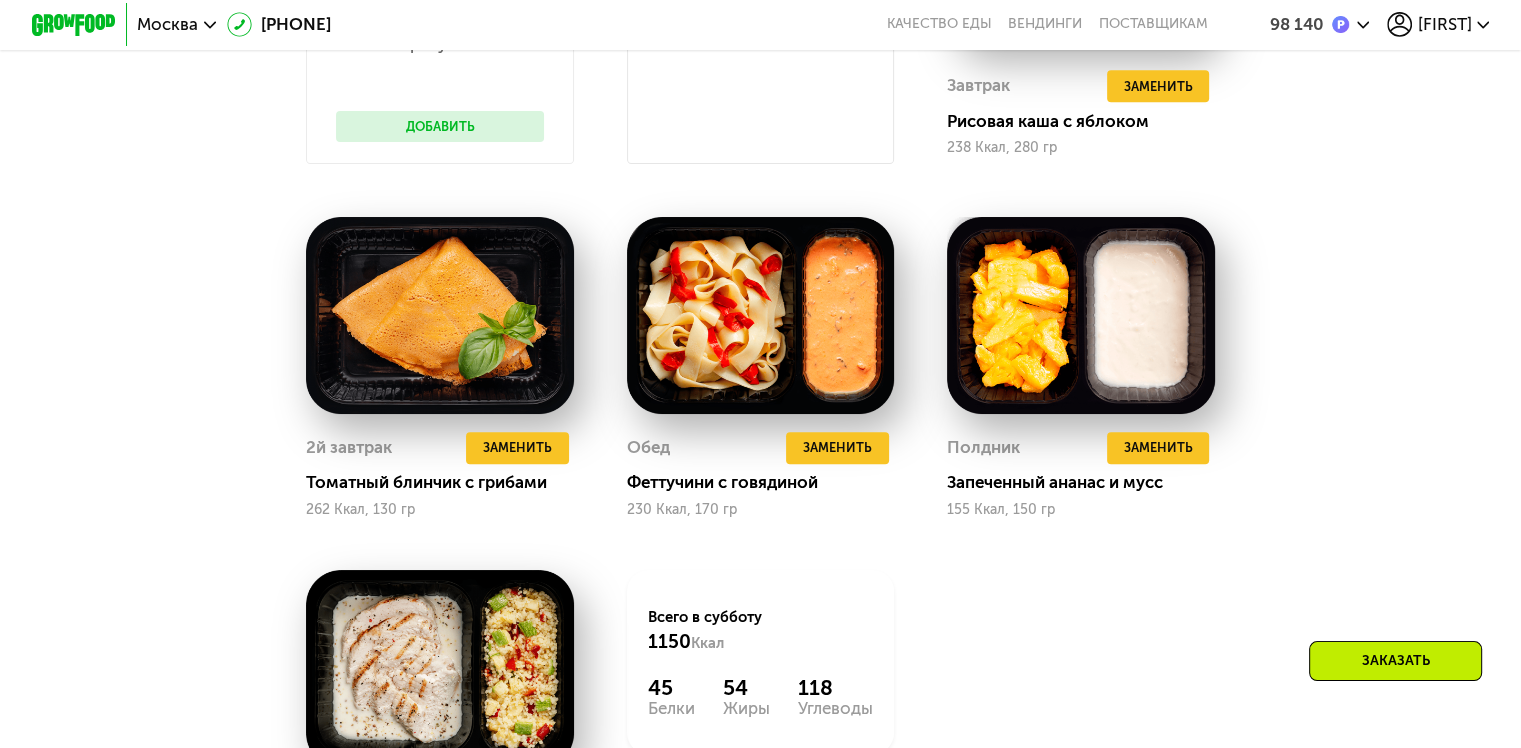 scroll, scrollTop: 1501, scrollLeft: 0, axis: vertical 